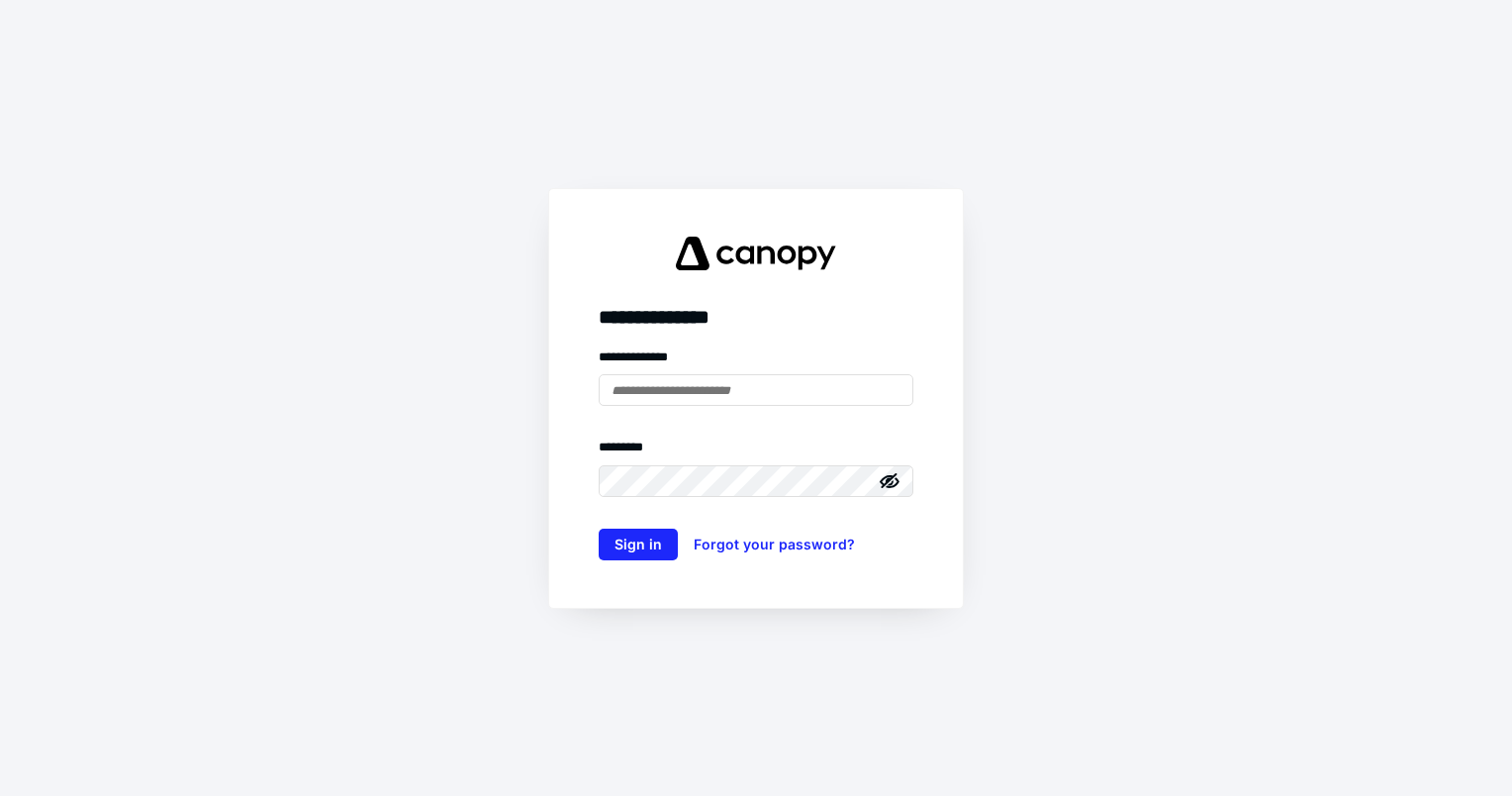 scroll, scrollTop: 0, scrollLeft: 0, axis: both 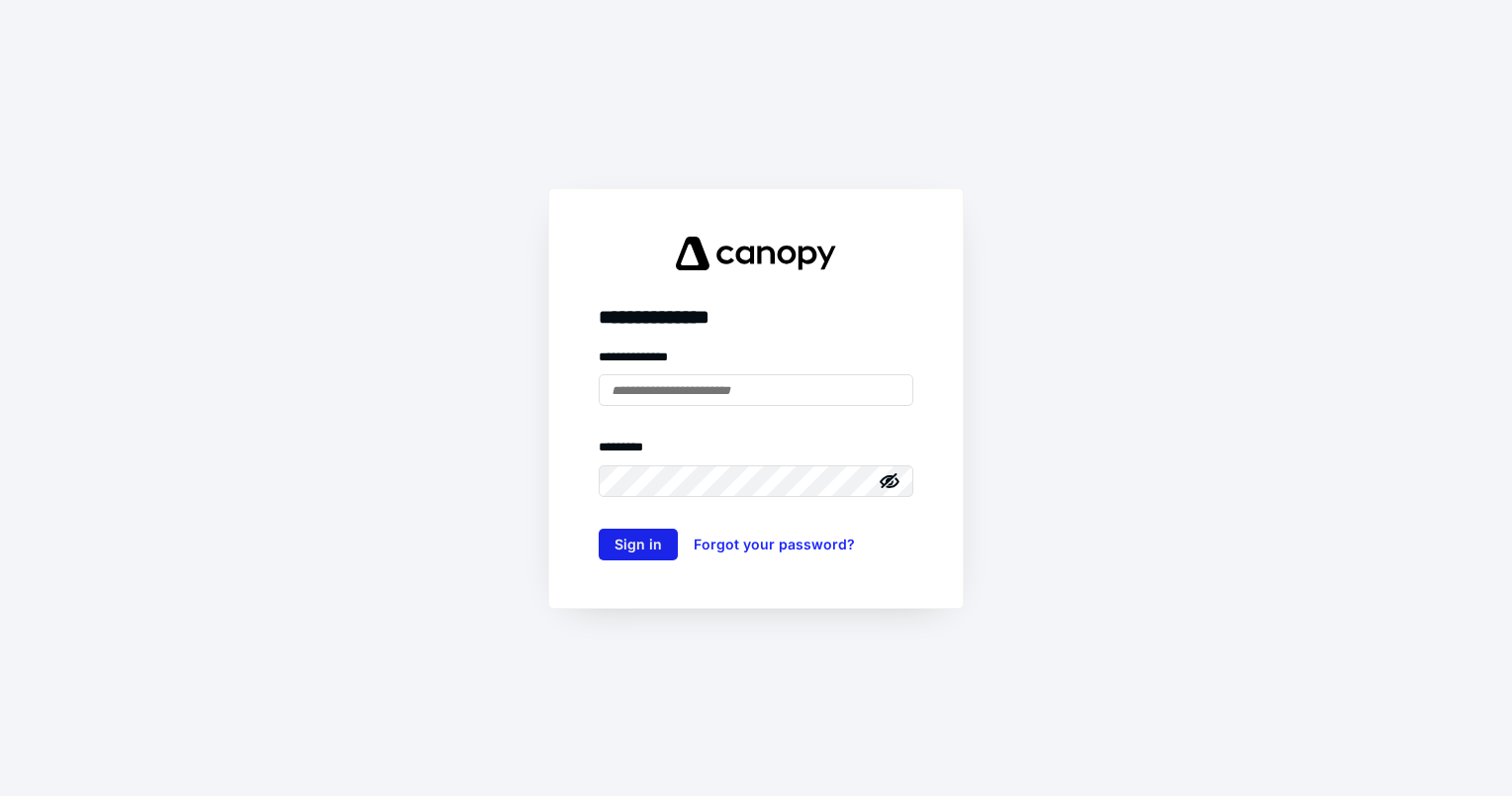 type on "**********" 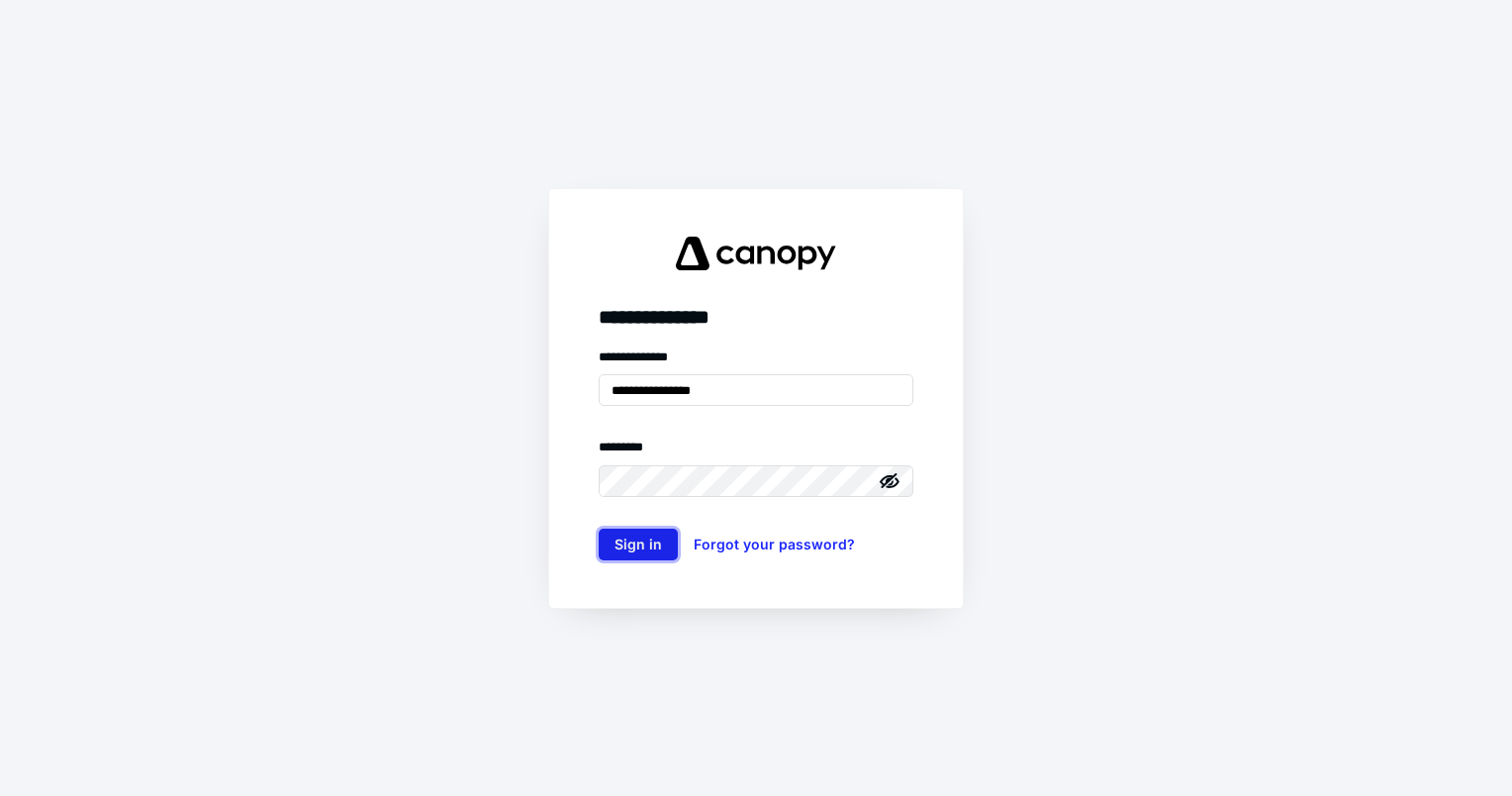 click on "Sign in" at bounding box center [638, 545] 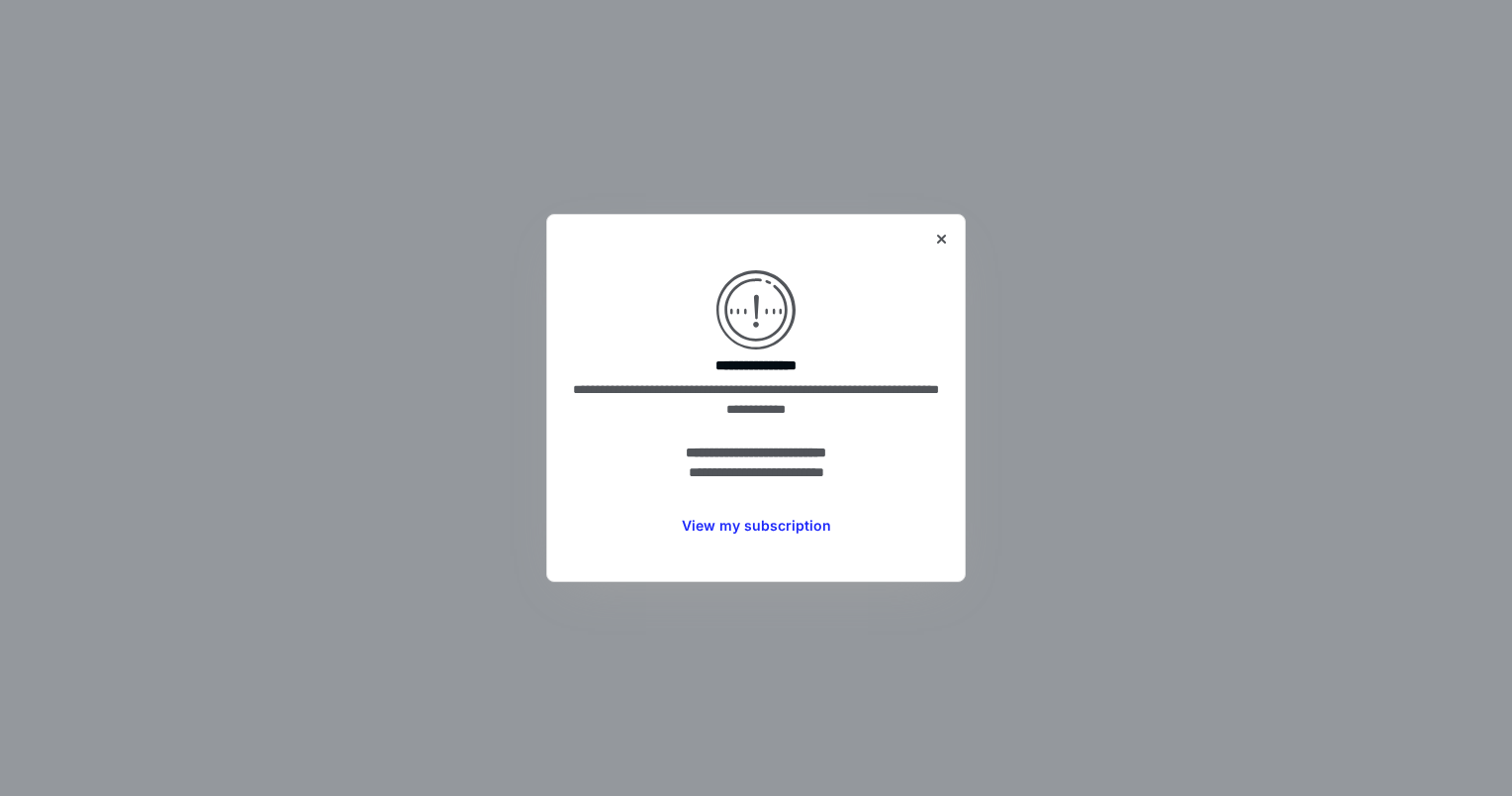 scroll, scrollTop: 0, scrollLeft: 0, axis: both 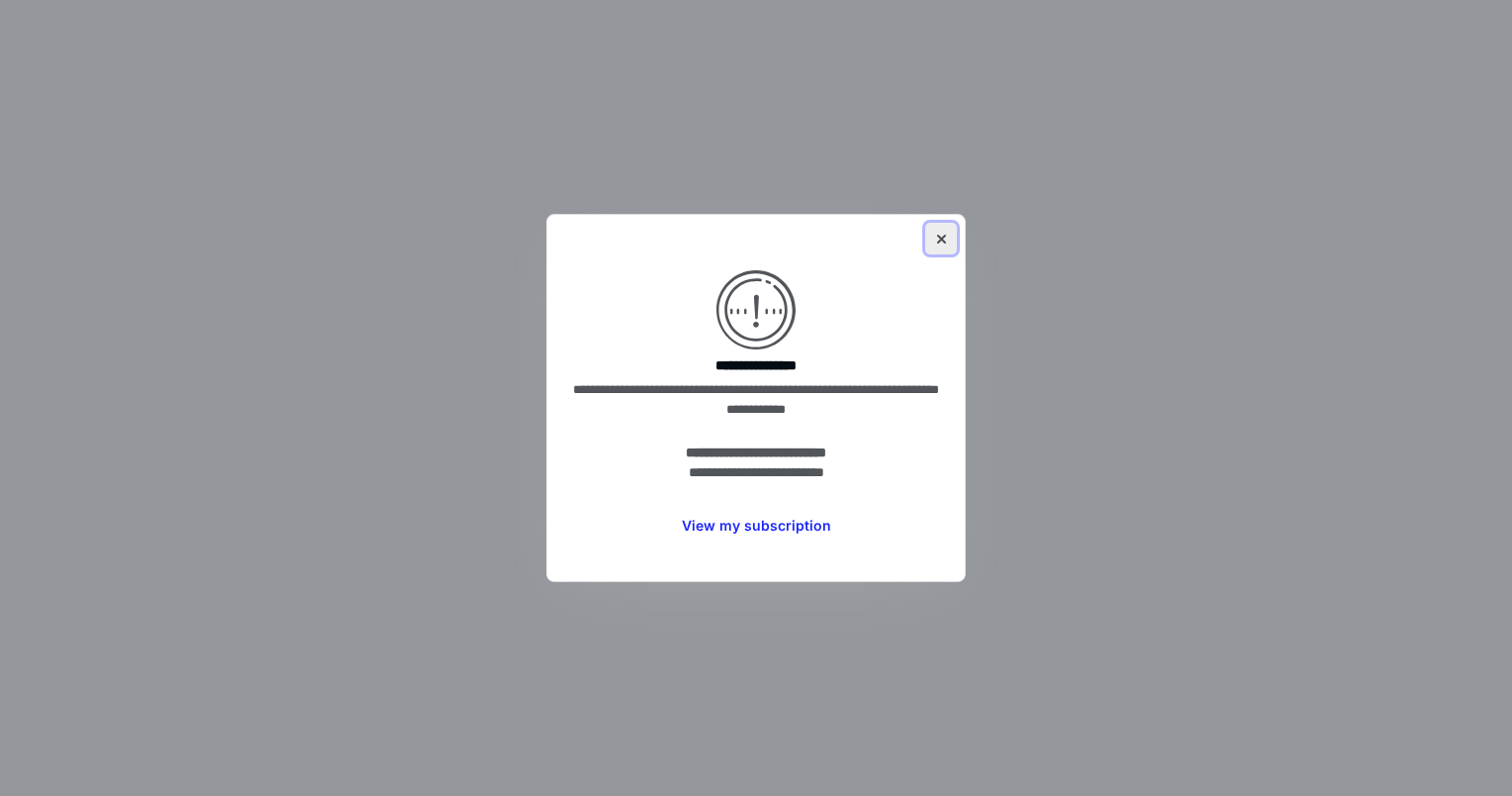 click at bounding box center (941, 239) 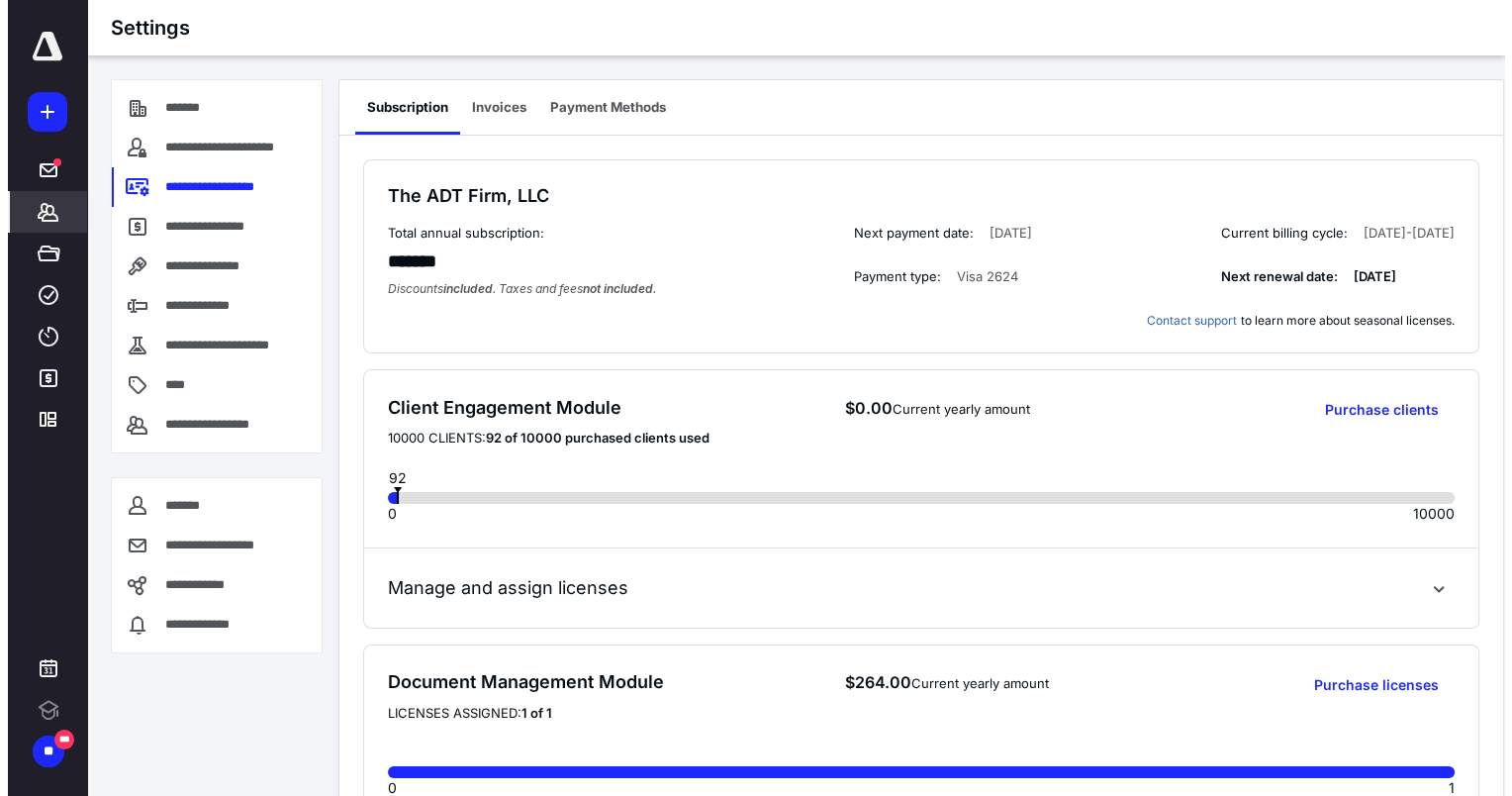 scroll, scrollTop: 0, scrollLeft: 0, axis: both 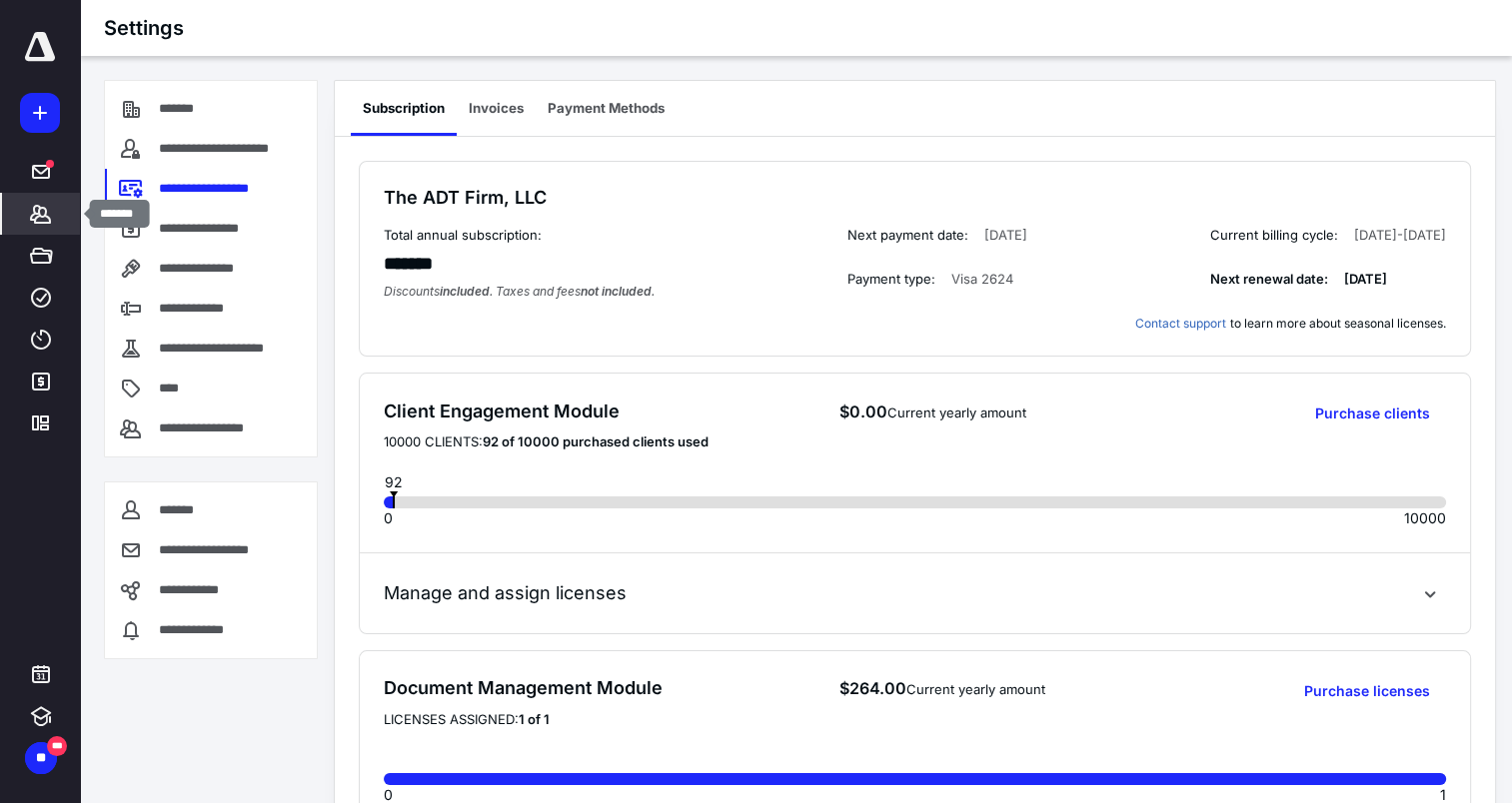 click 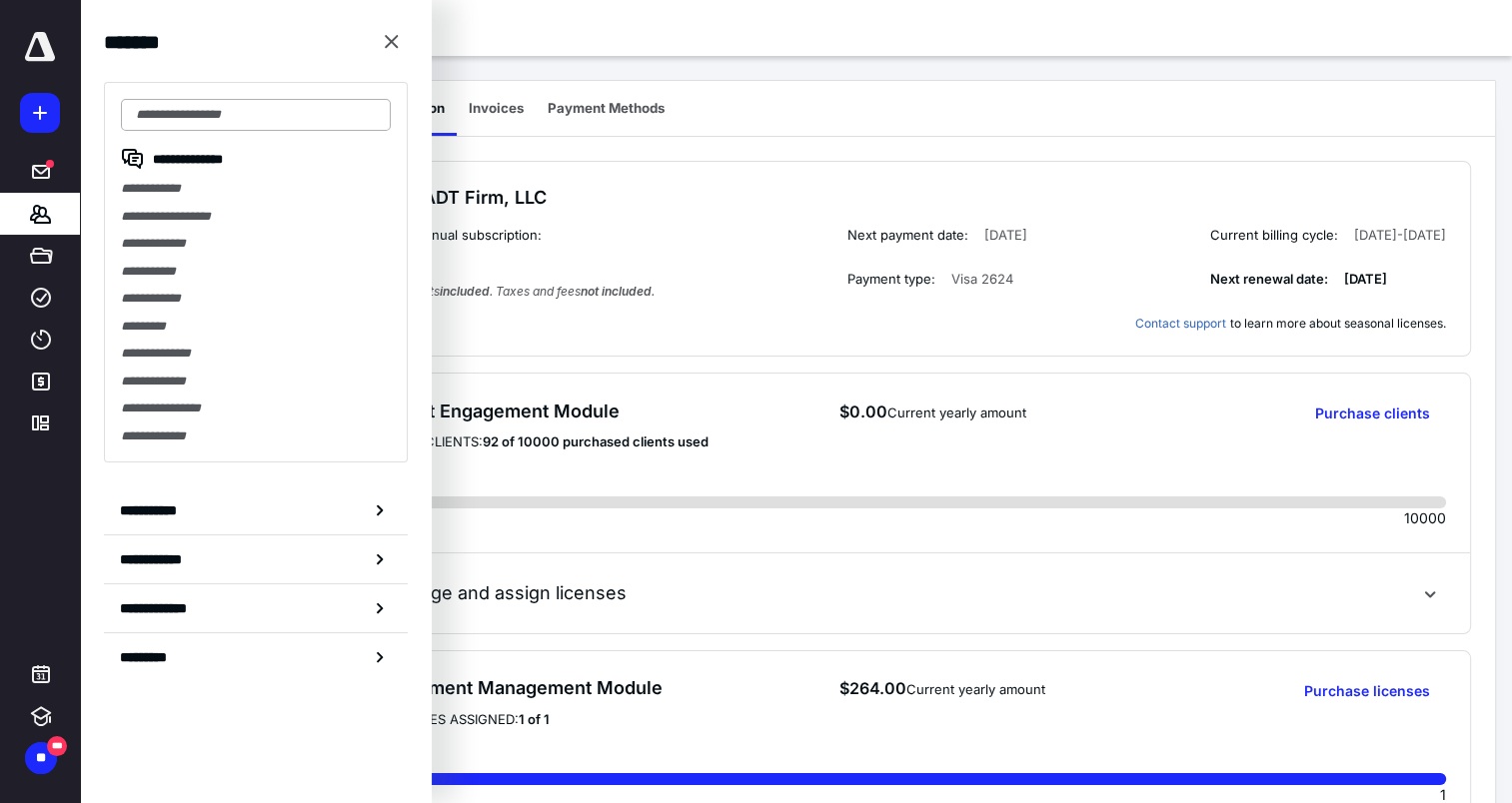 click at bounding box center [256, 115] 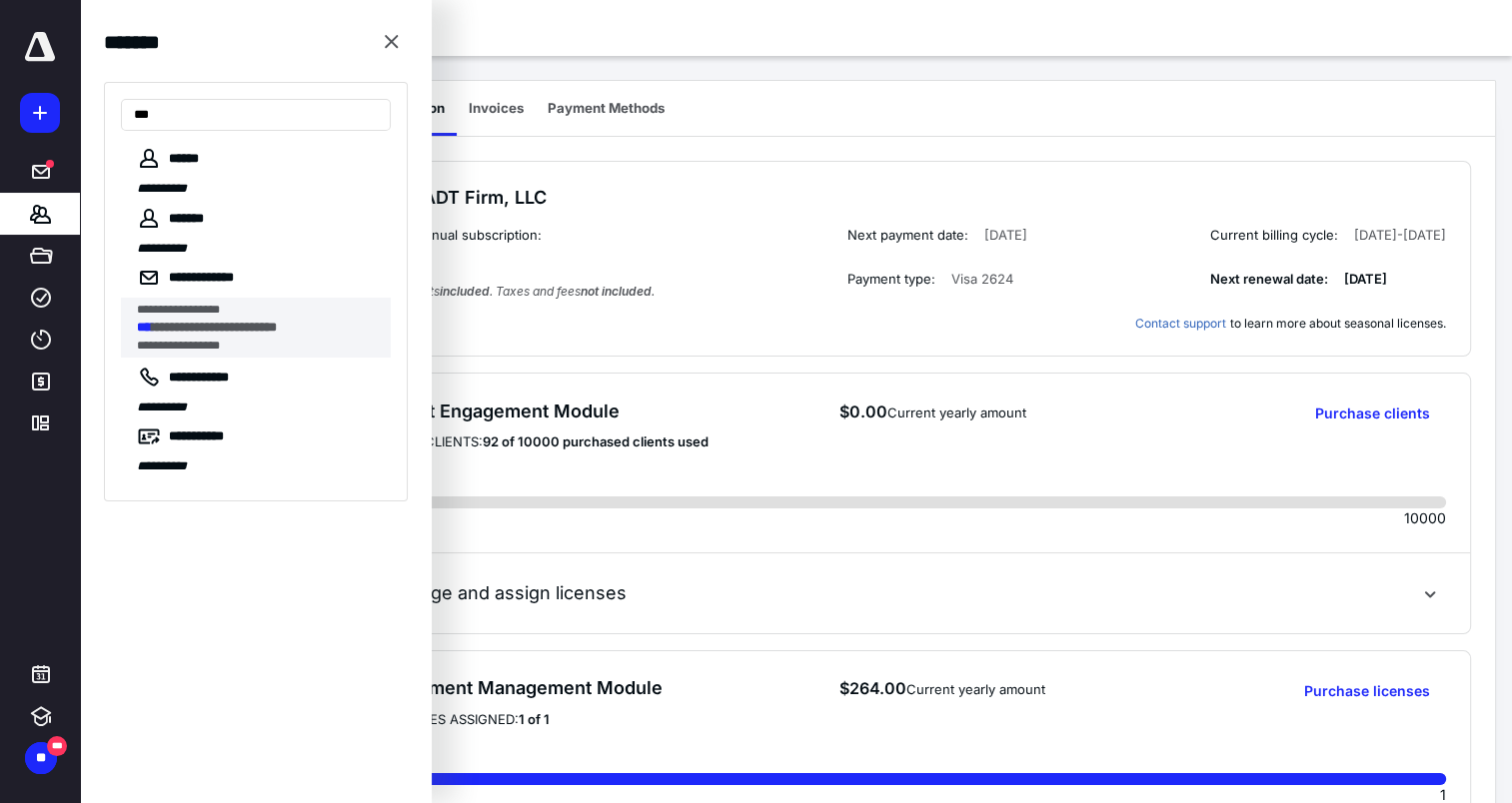 type on "***" 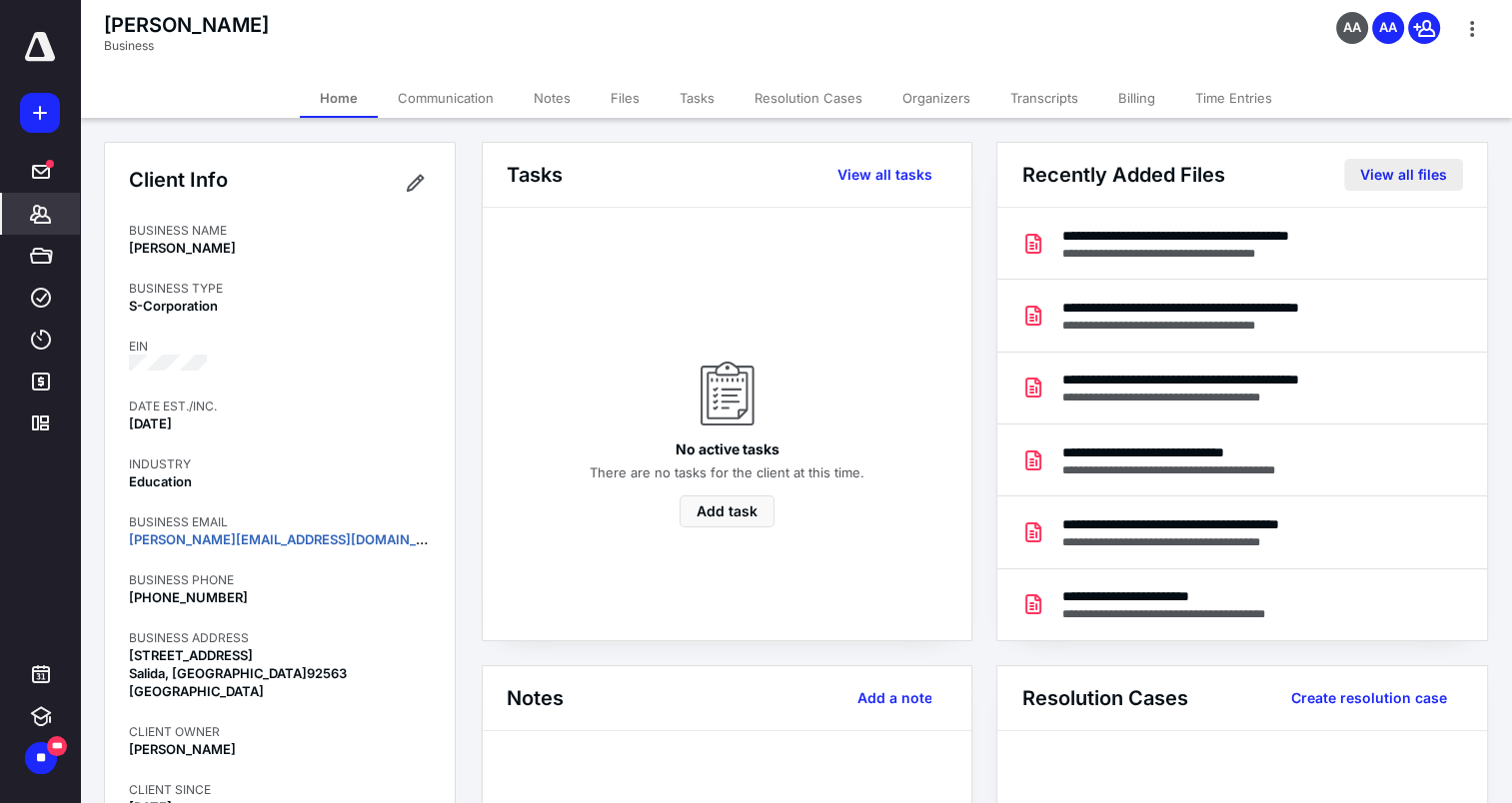 click on "View all files" at bounding box center [1403, 175] 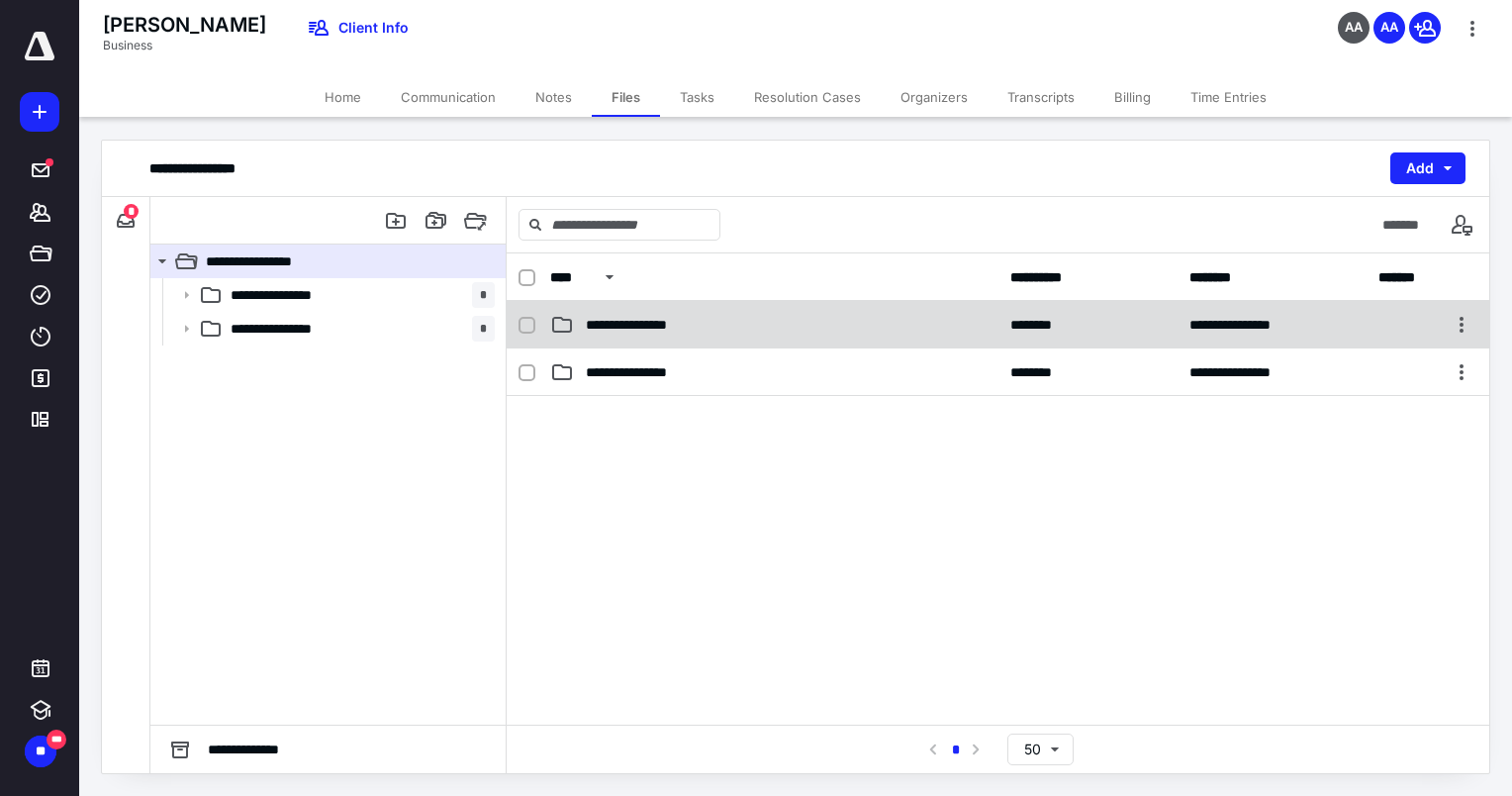 click on "**********" at bounding box center [997, 325] 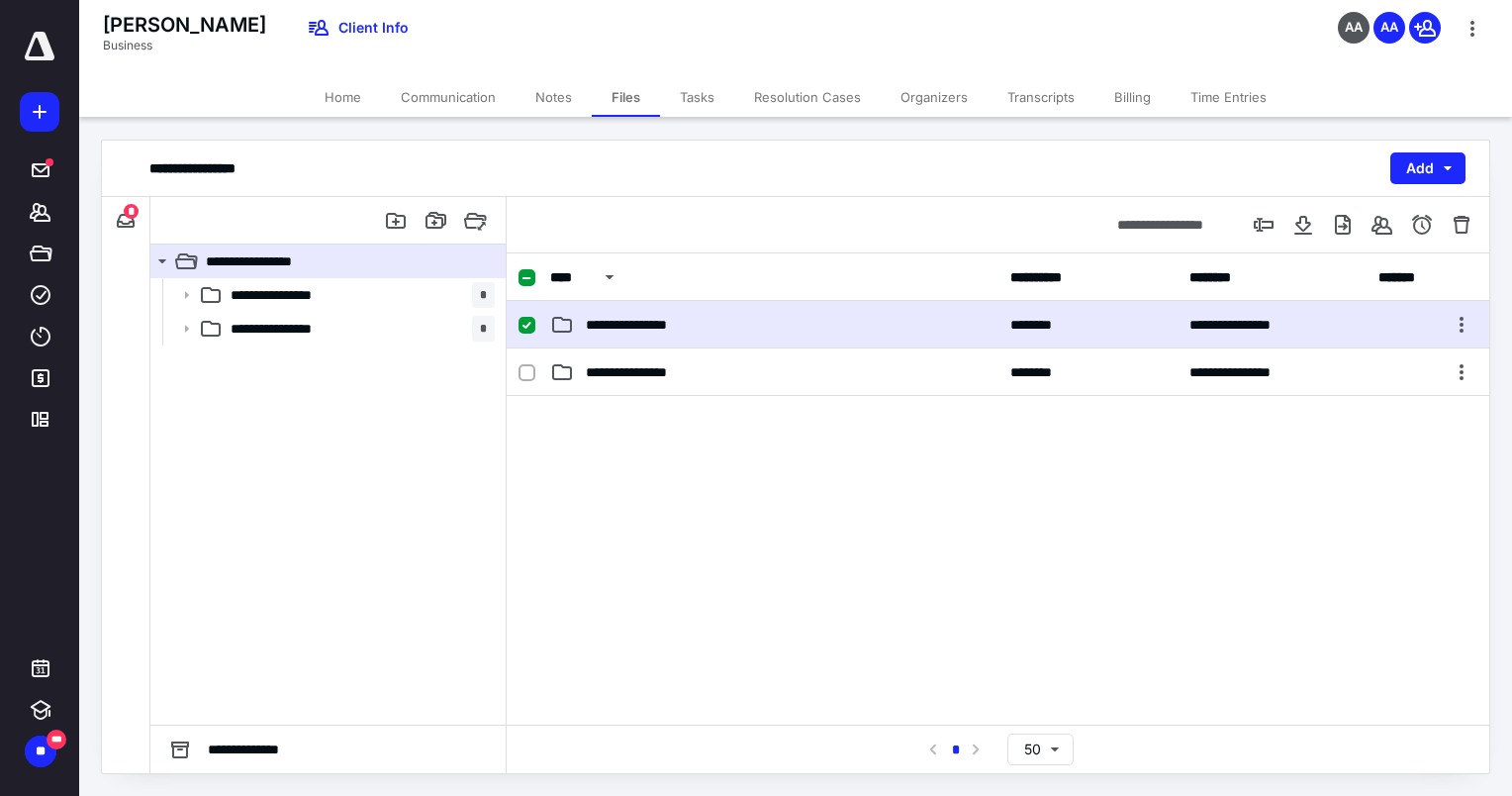 click on "**********" at bounding box center (997, 325) 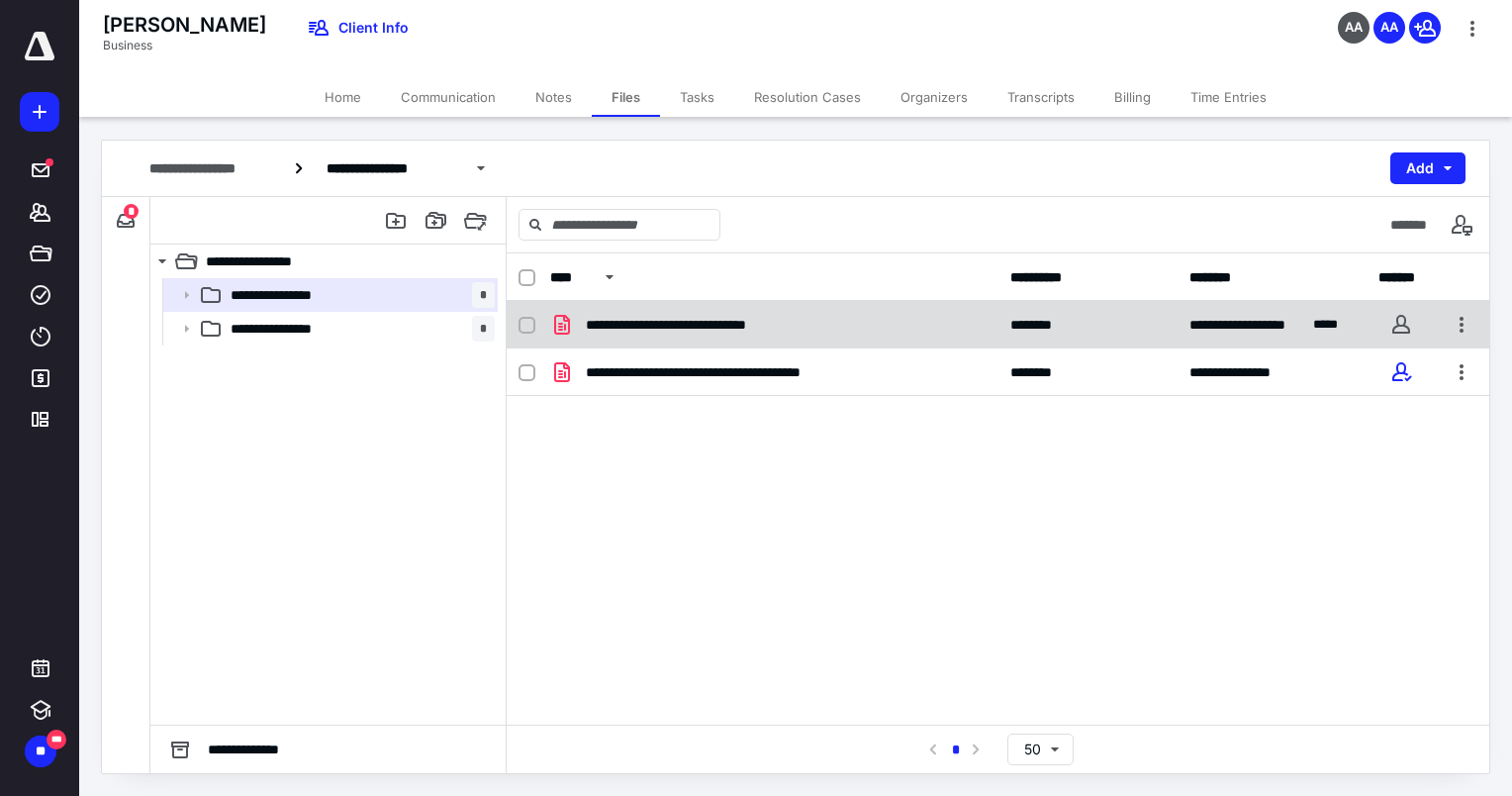 click on "**********" at bounding box center (997, 325) 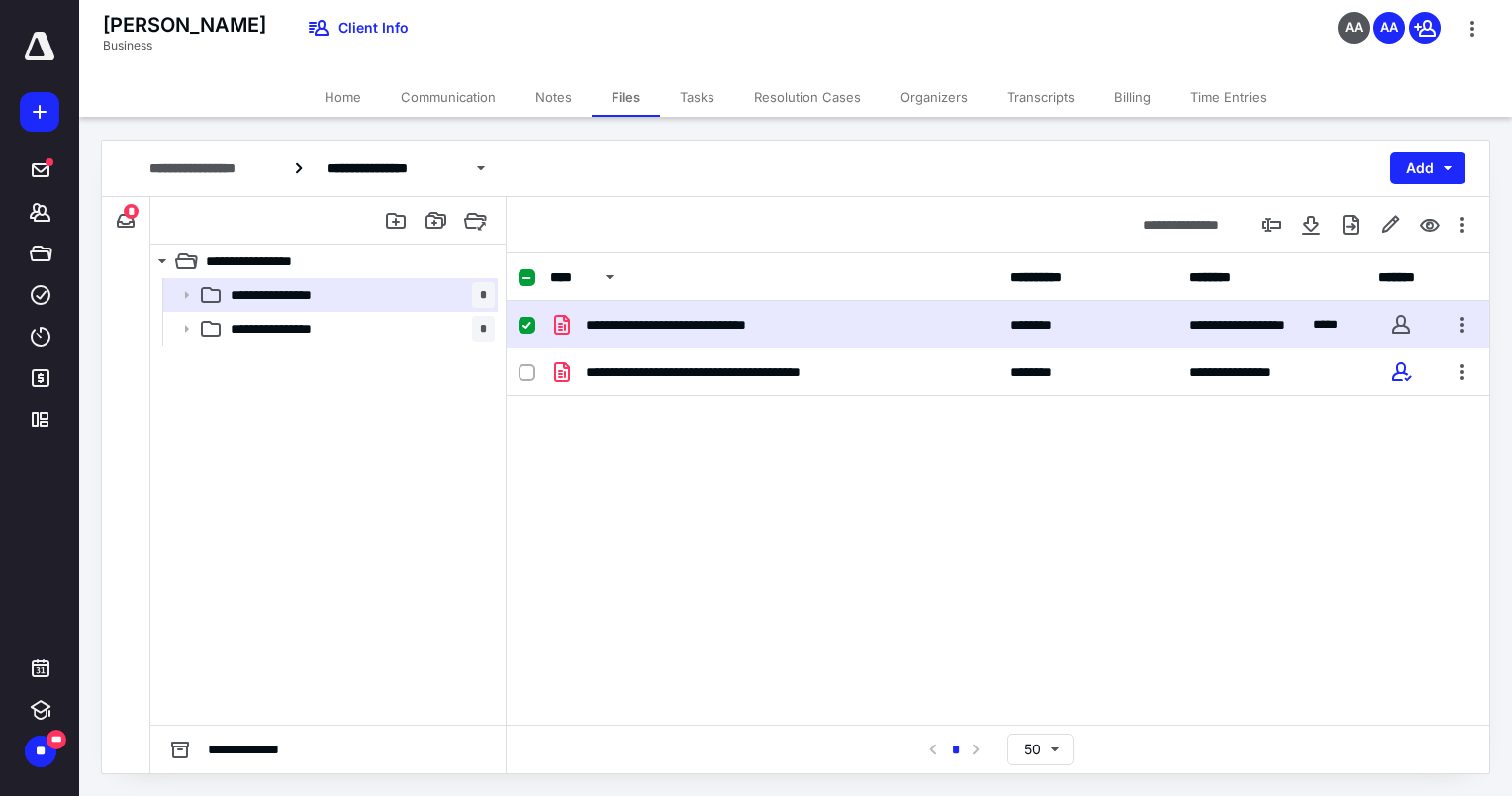 click on "**********" at bounding box center (997, 325) 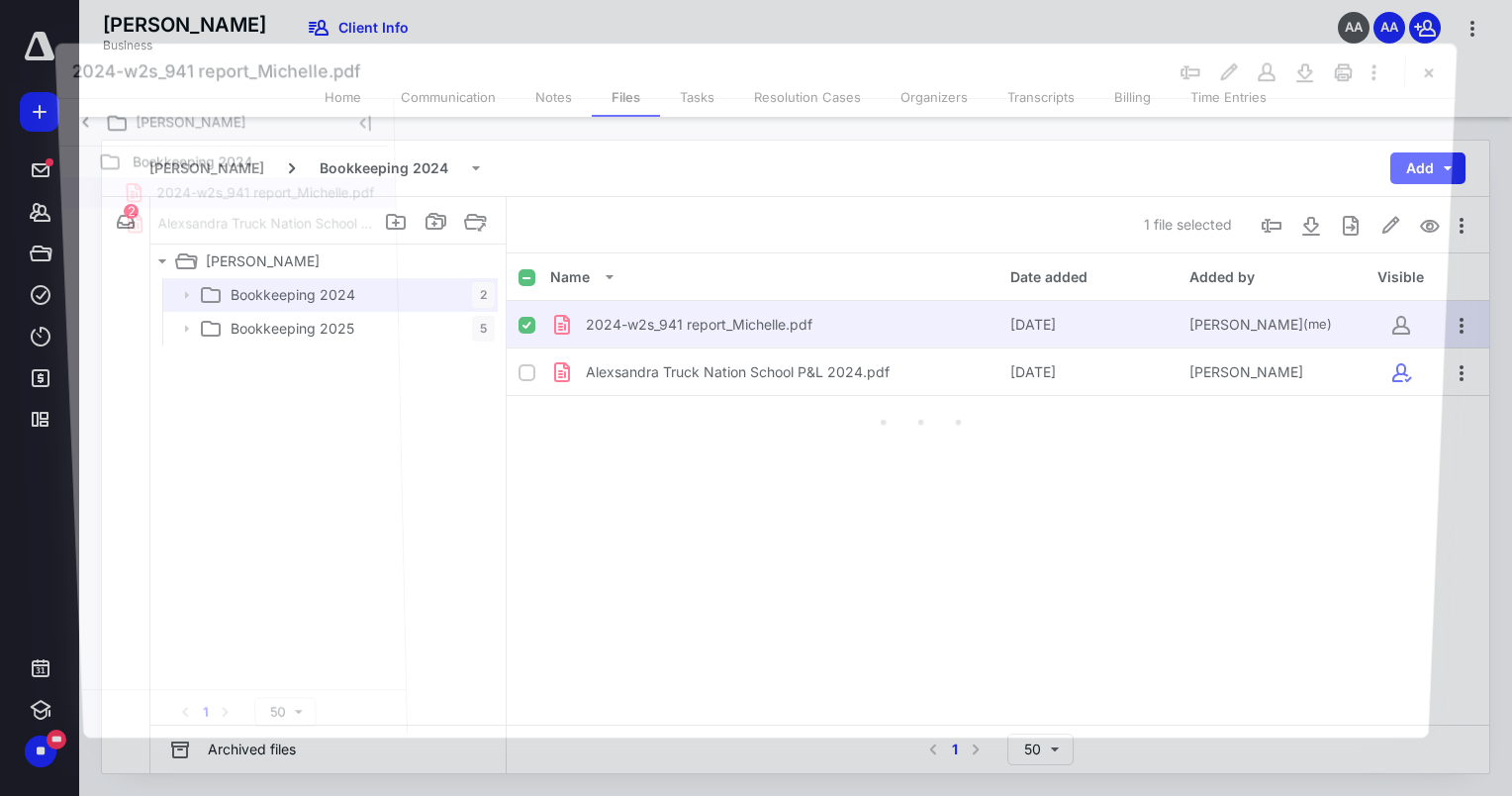 click at bounding box center [923, 416] 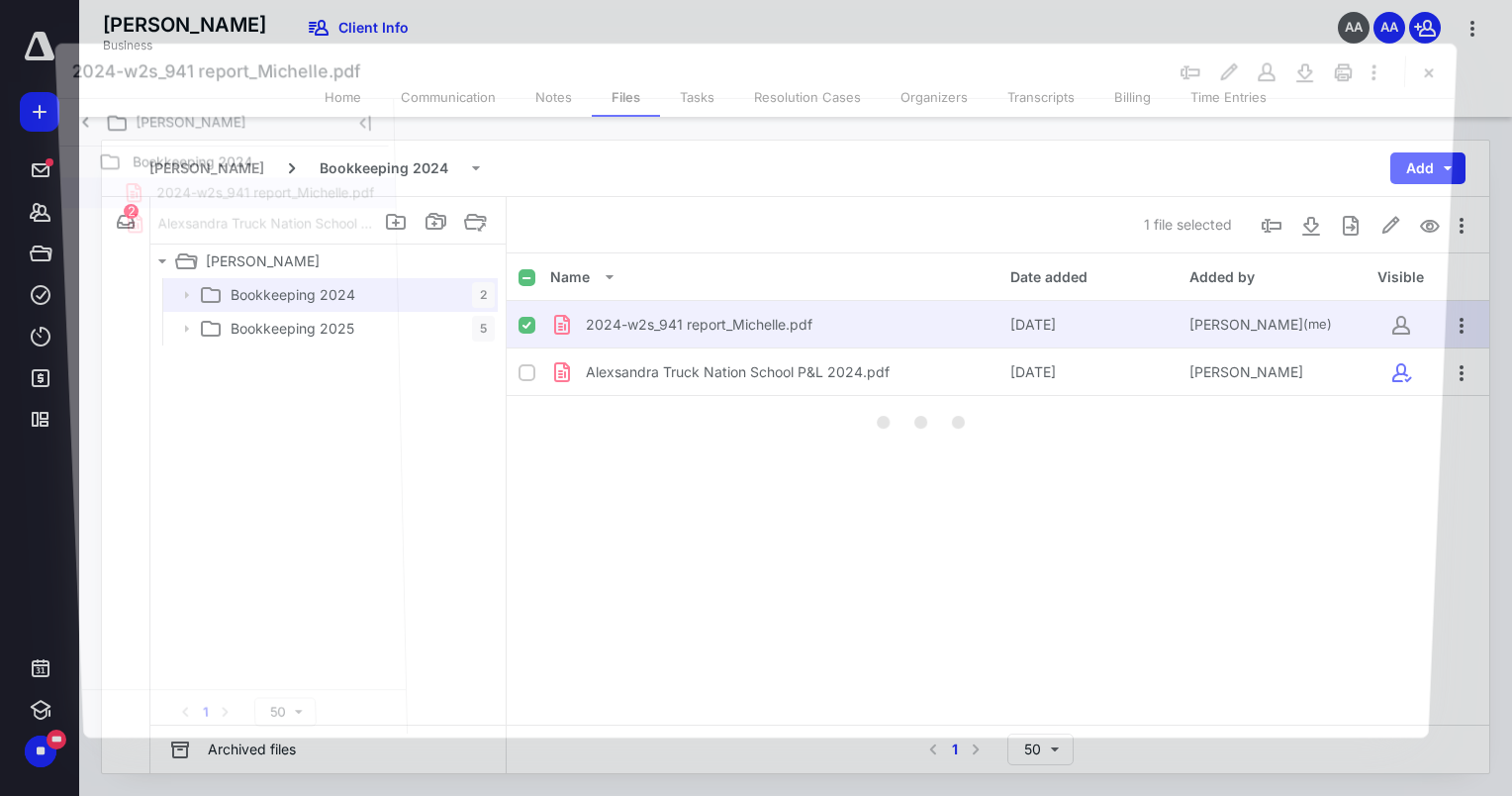 click at bounding box center [923, 416] 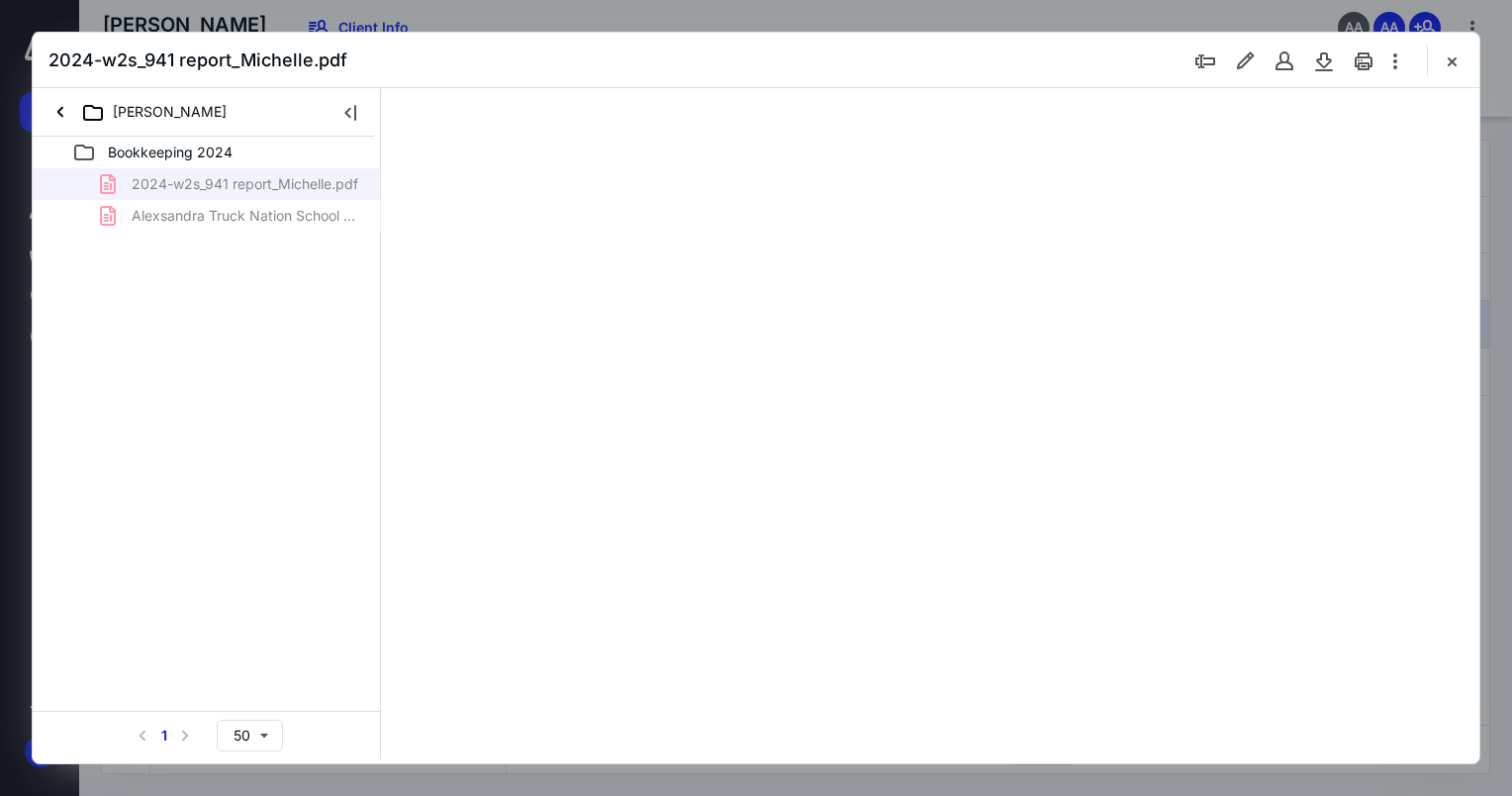 scroll, scrollTop: 0, scrollLeft: 0, axis: both 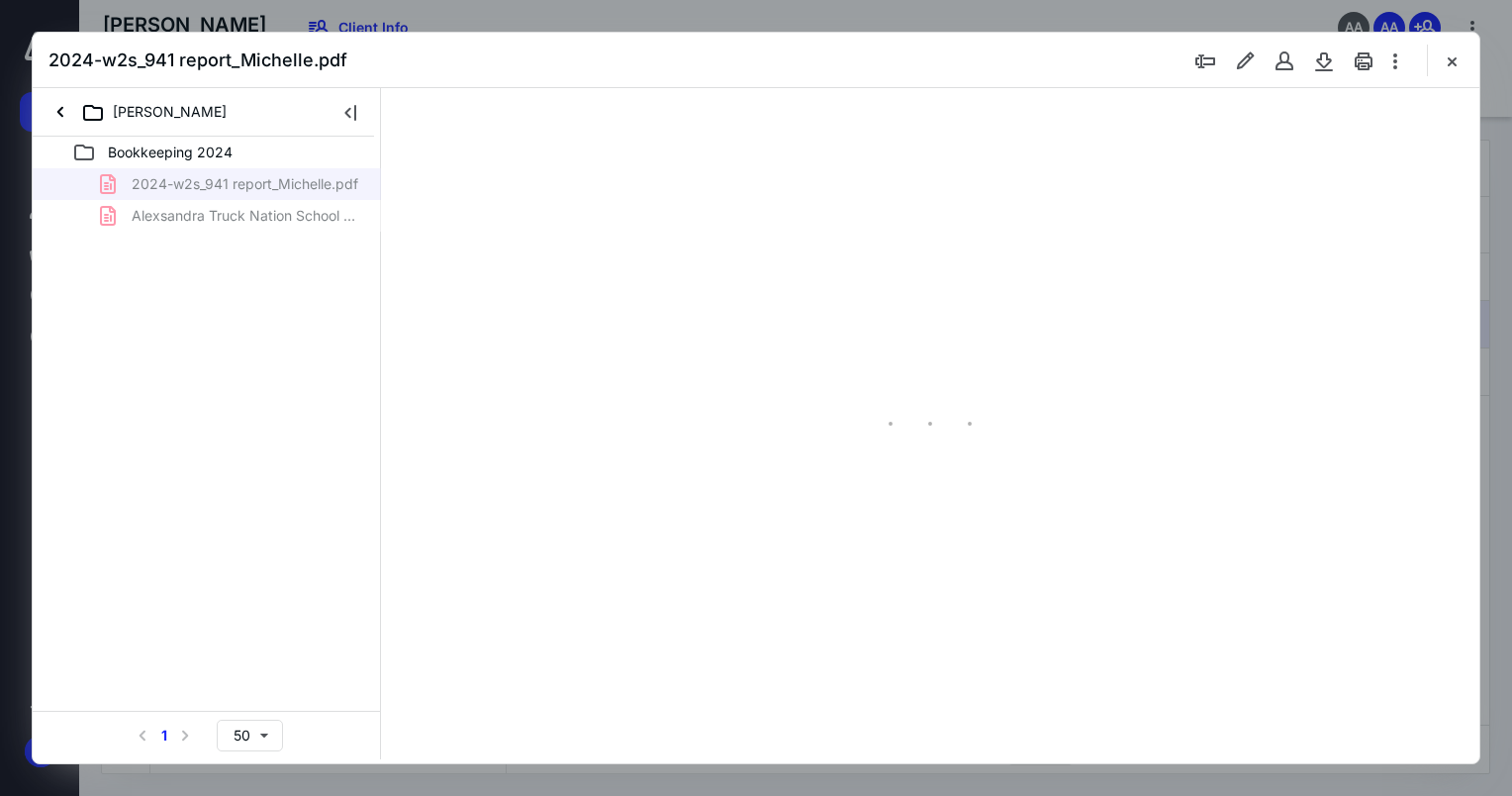 type on "76" 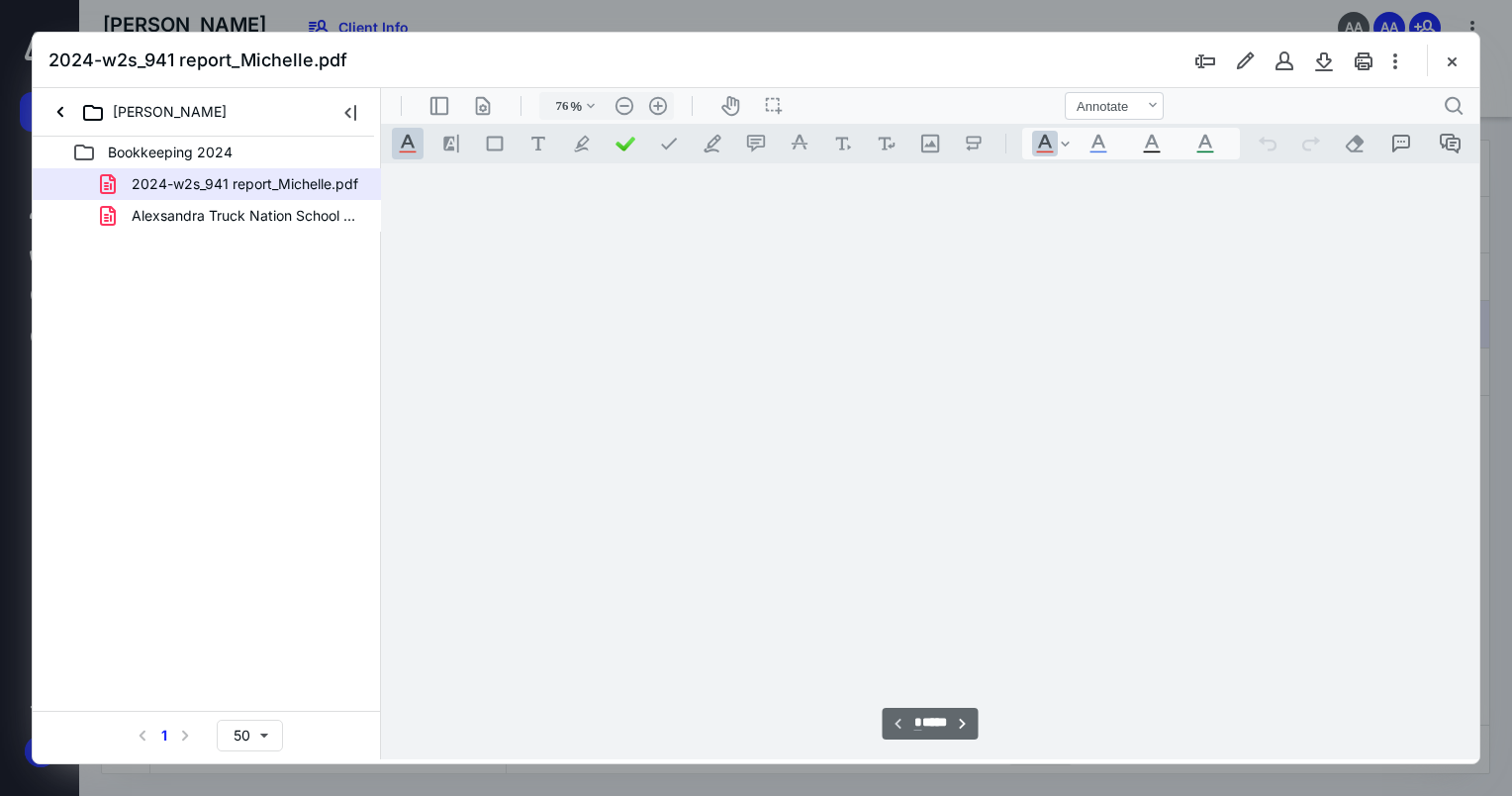 scroll, scrollTop: 78, scrollLeft: 0, axis: vertical 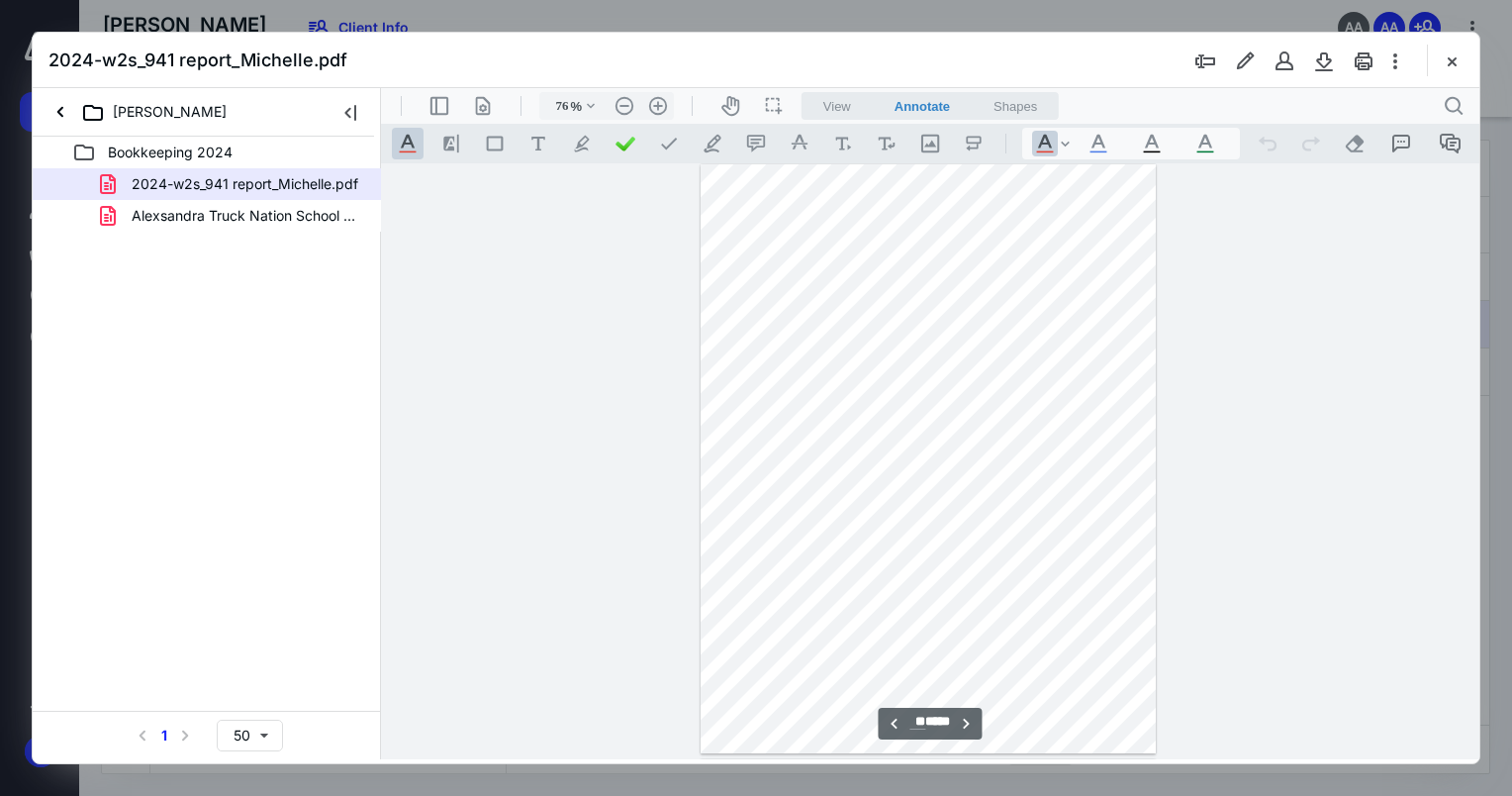 drag, startPoint x: 1474, startPoint y: 195, endPoint x: 1878, endPoint y: 473, distance: 490.40799 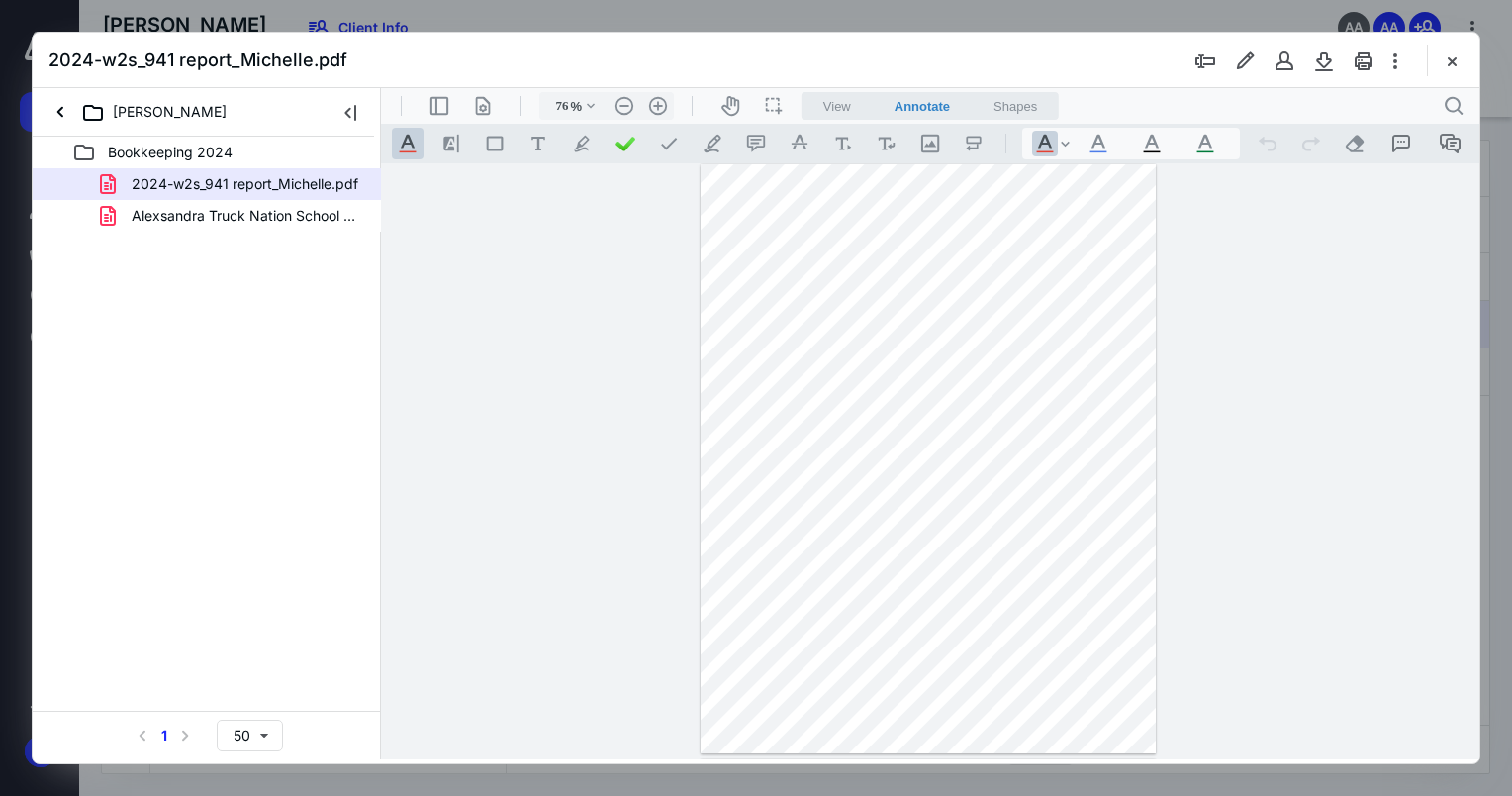 drag, startPoint x: 955, startPoint y: 263, endPoint x: 1012, endPoint y: 263, distance: 57 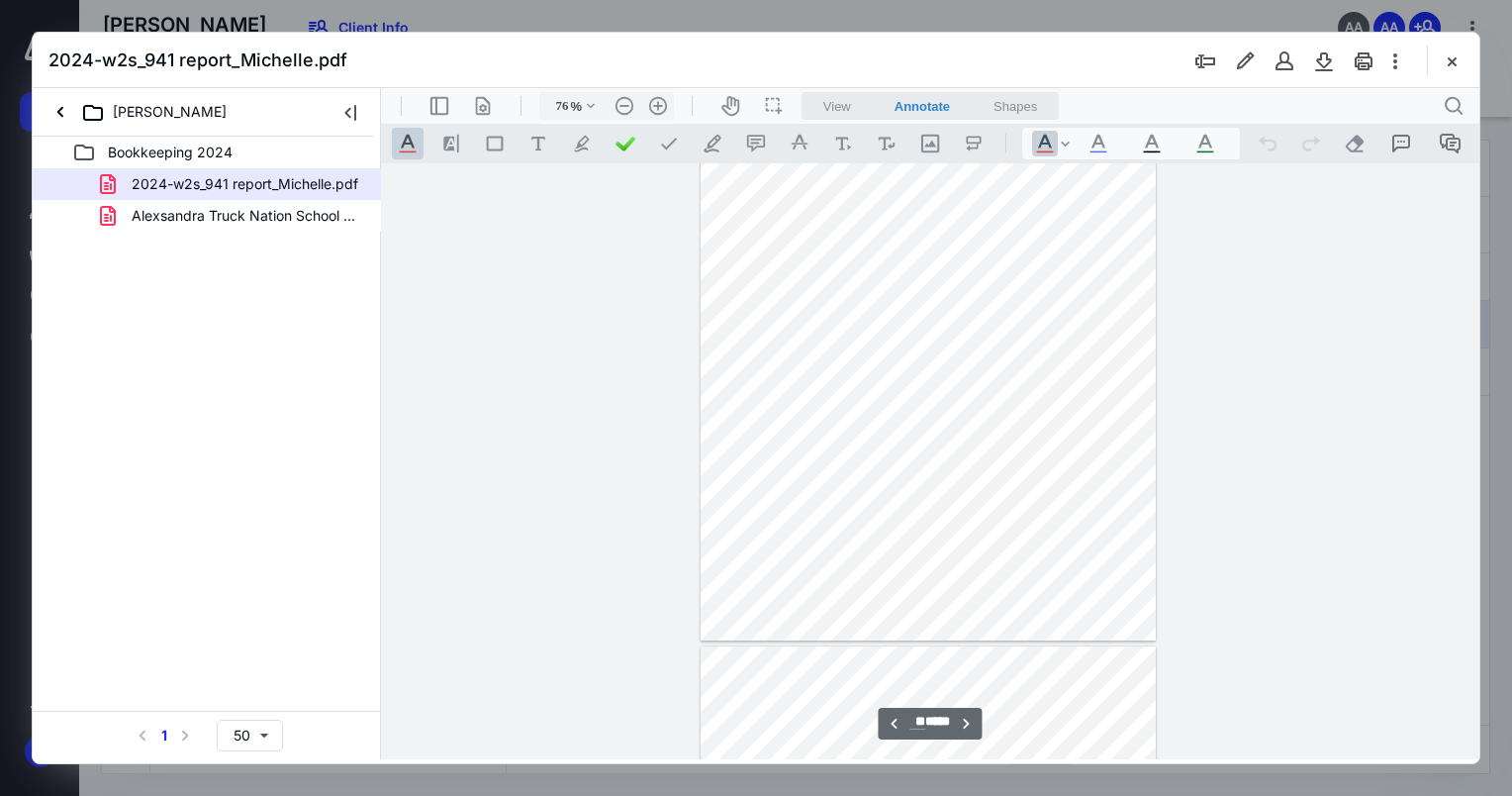 scroll, scrollTop: 12214, scrollLeft: 0, axis: vertical 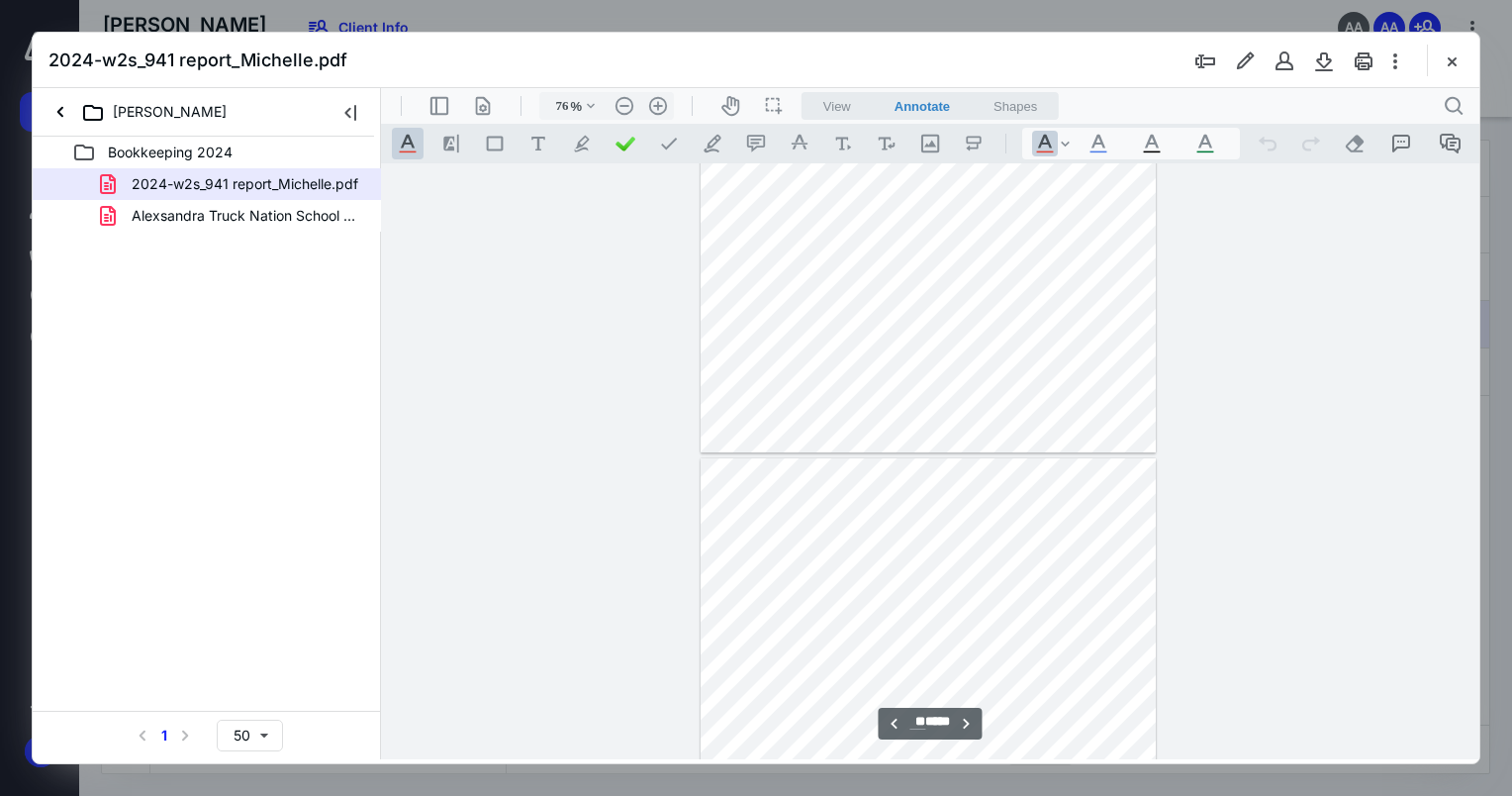 type on "**" 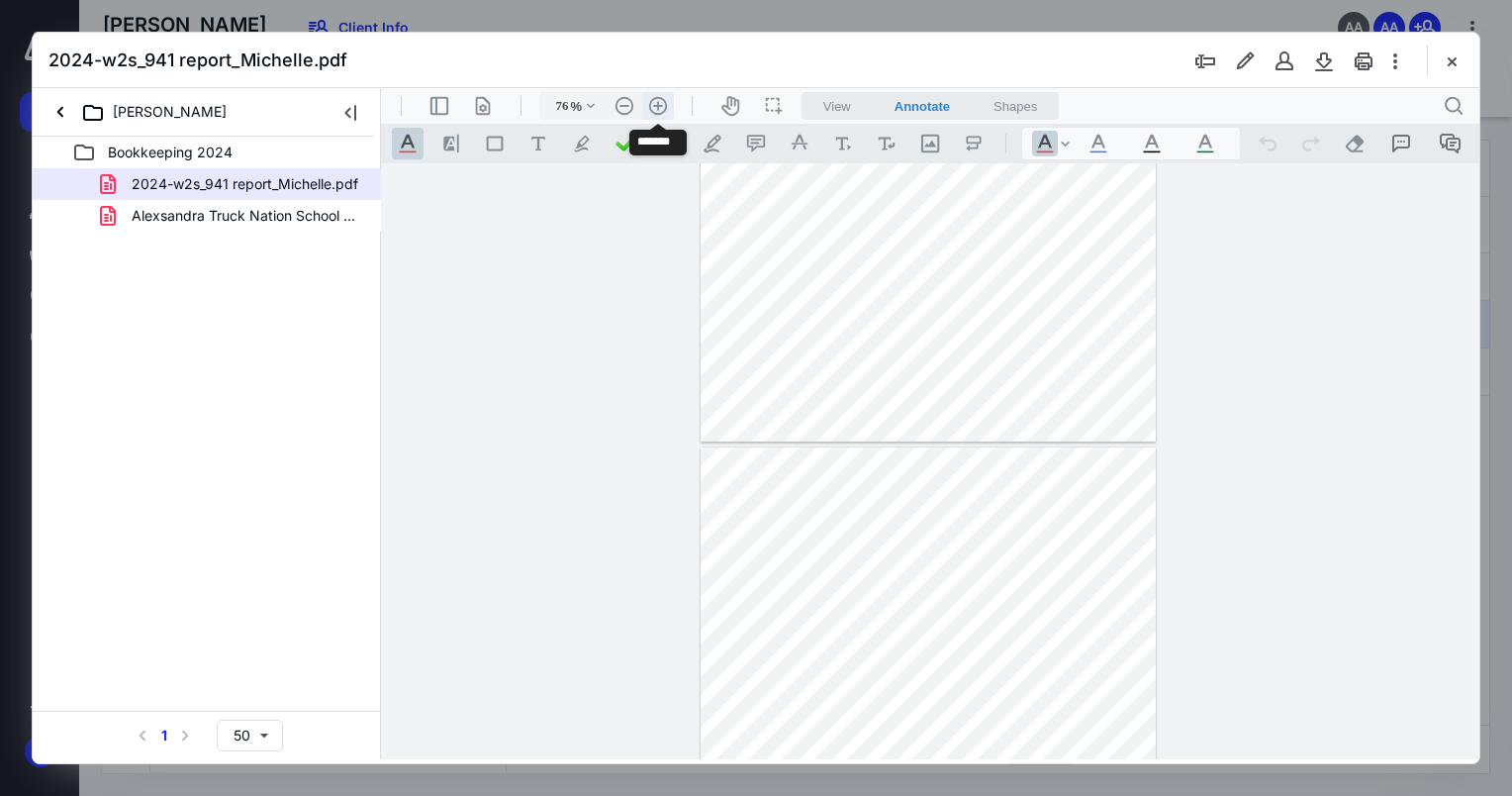 click on ".cls-1{fill:#abb0c4;} icon - header - zoom - in - line" at bounding box center (658, 106) 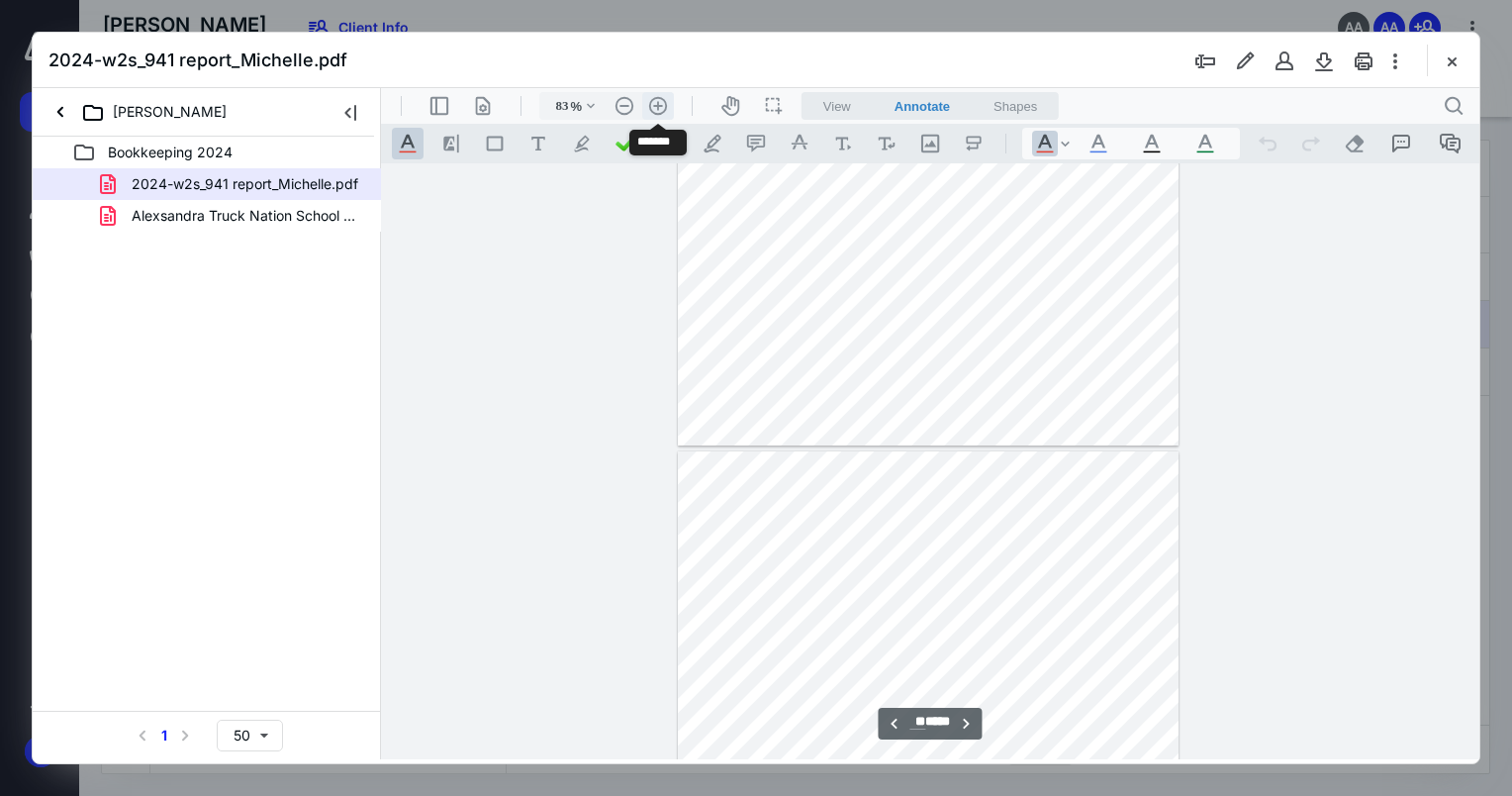 click on ".cls-1{fill:#abb0c4;} icon - header - zoom - in - line" at bounding box center [658, 106] 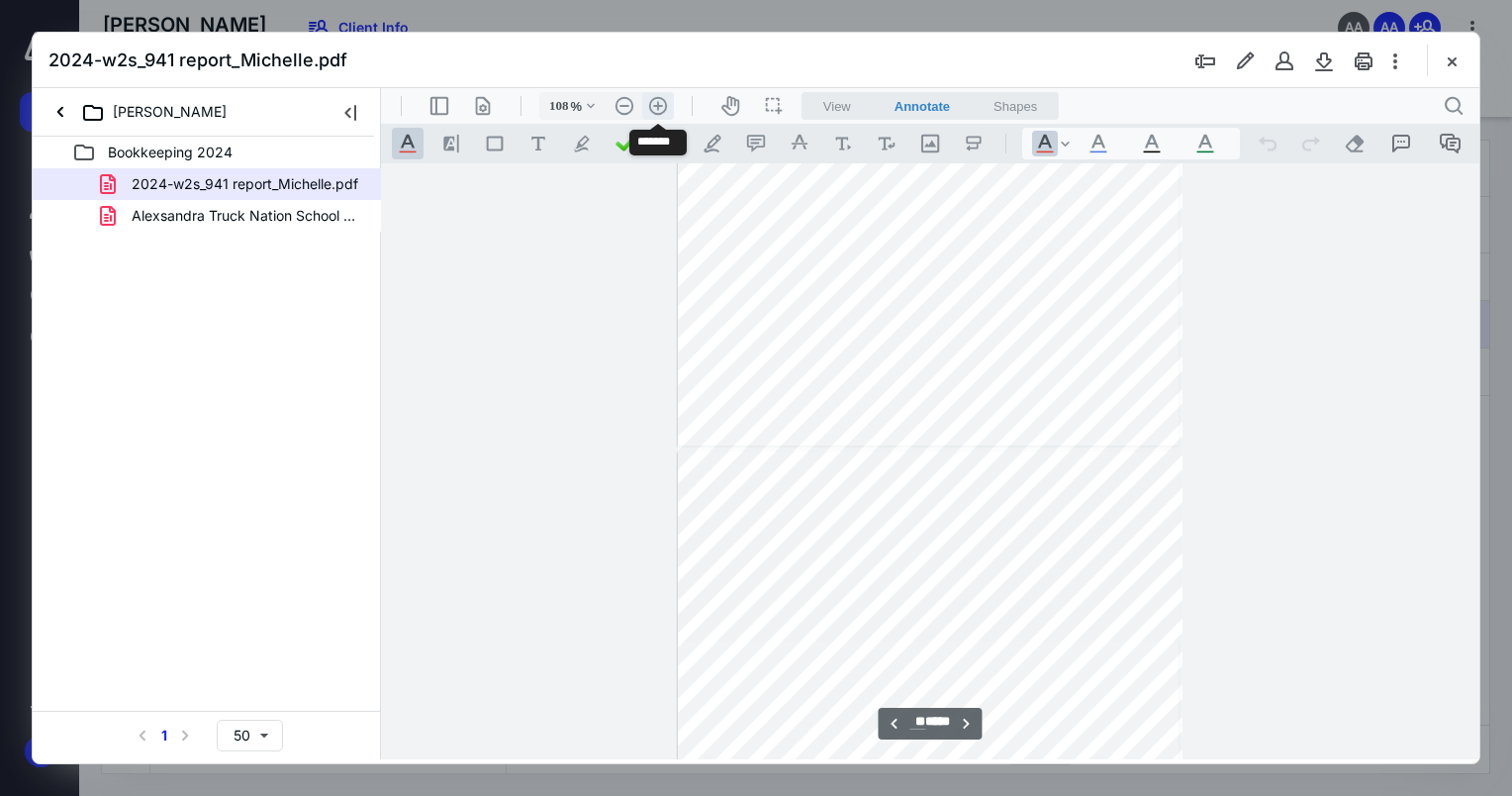 scroll, scrollTop: 17603, scrollLeft: 0, axis: vertical 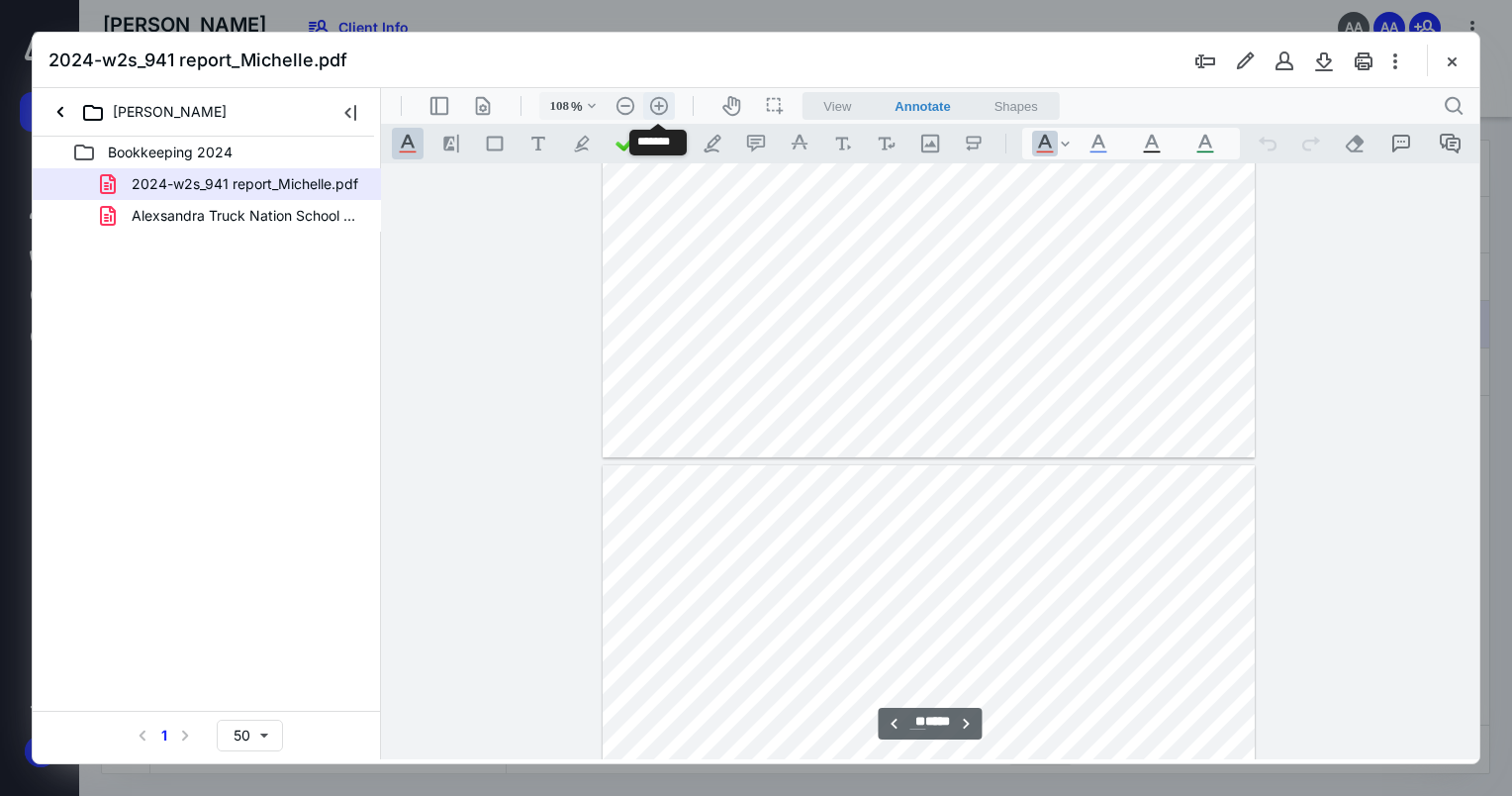 click on ".cls-1{fill:#abb0c4;} icon - header - zoom - in - line" at bounding box center (659, 106) 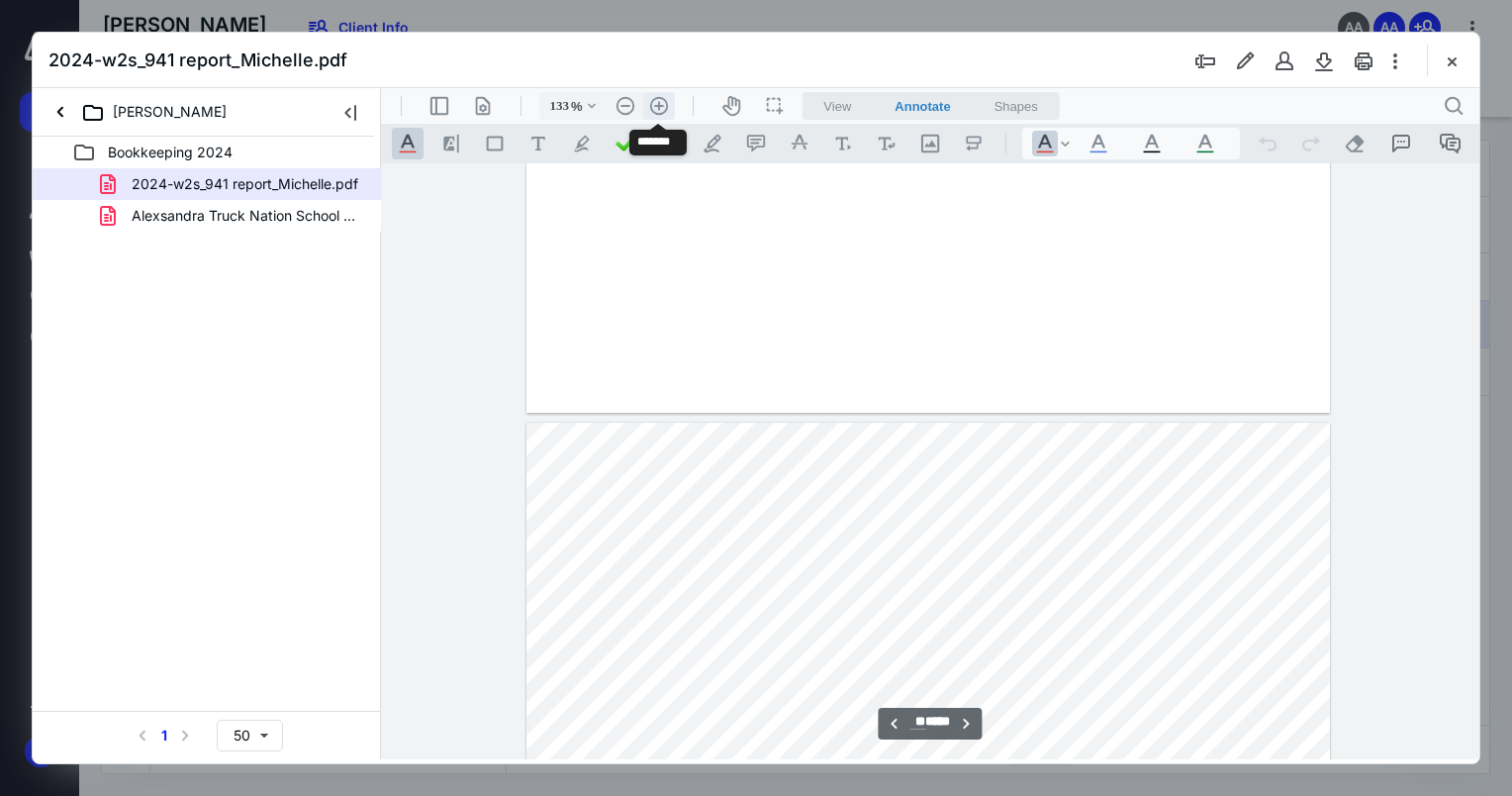 scroll, scrollTop: 21747, scrollLeft: 0, axis: vertical 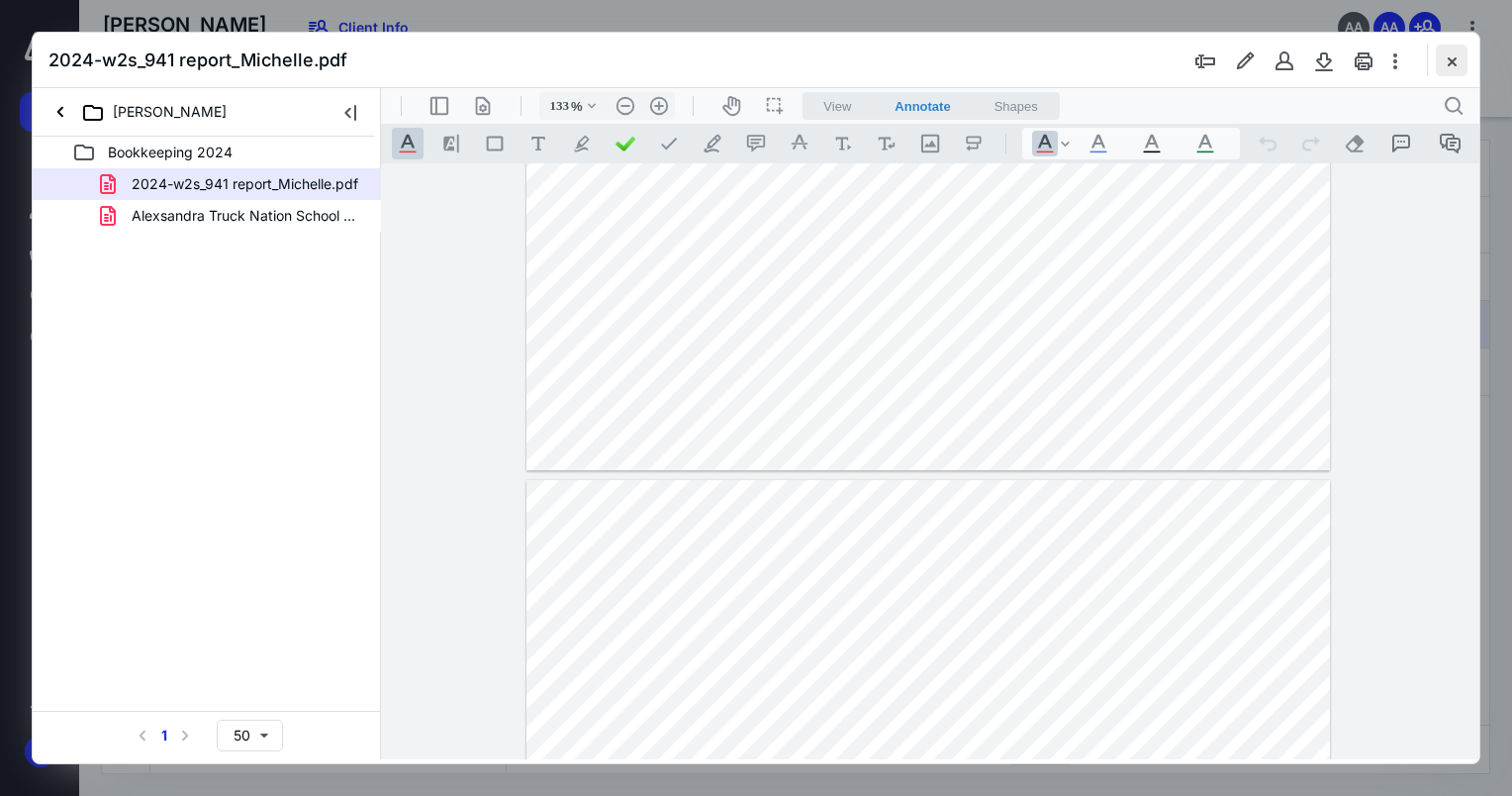 click at bounding box center (1452, 60) 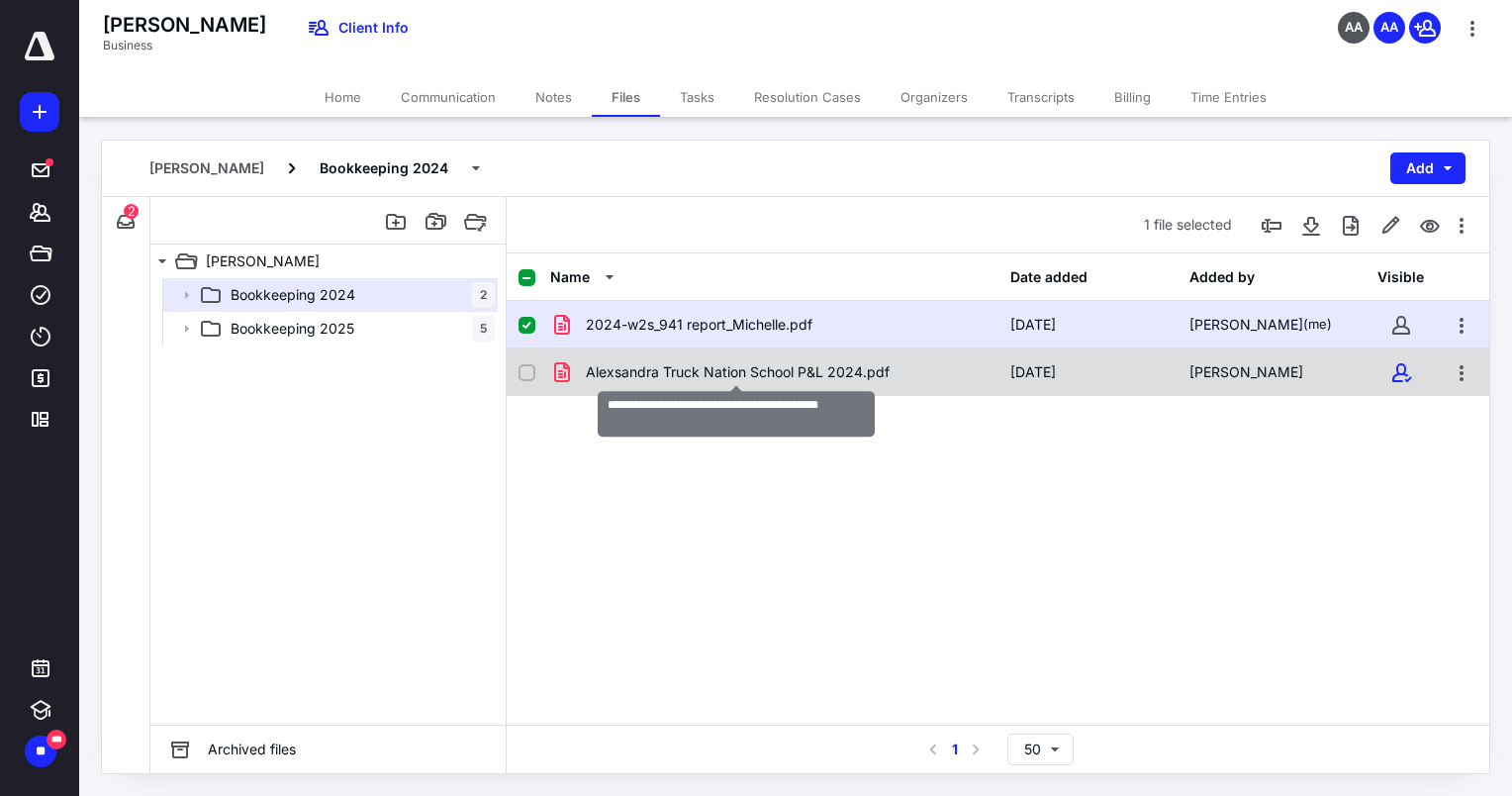 click on "Alexsandra Truck Nation School P&L 2024.pdf" at bounding box center (737, 372) 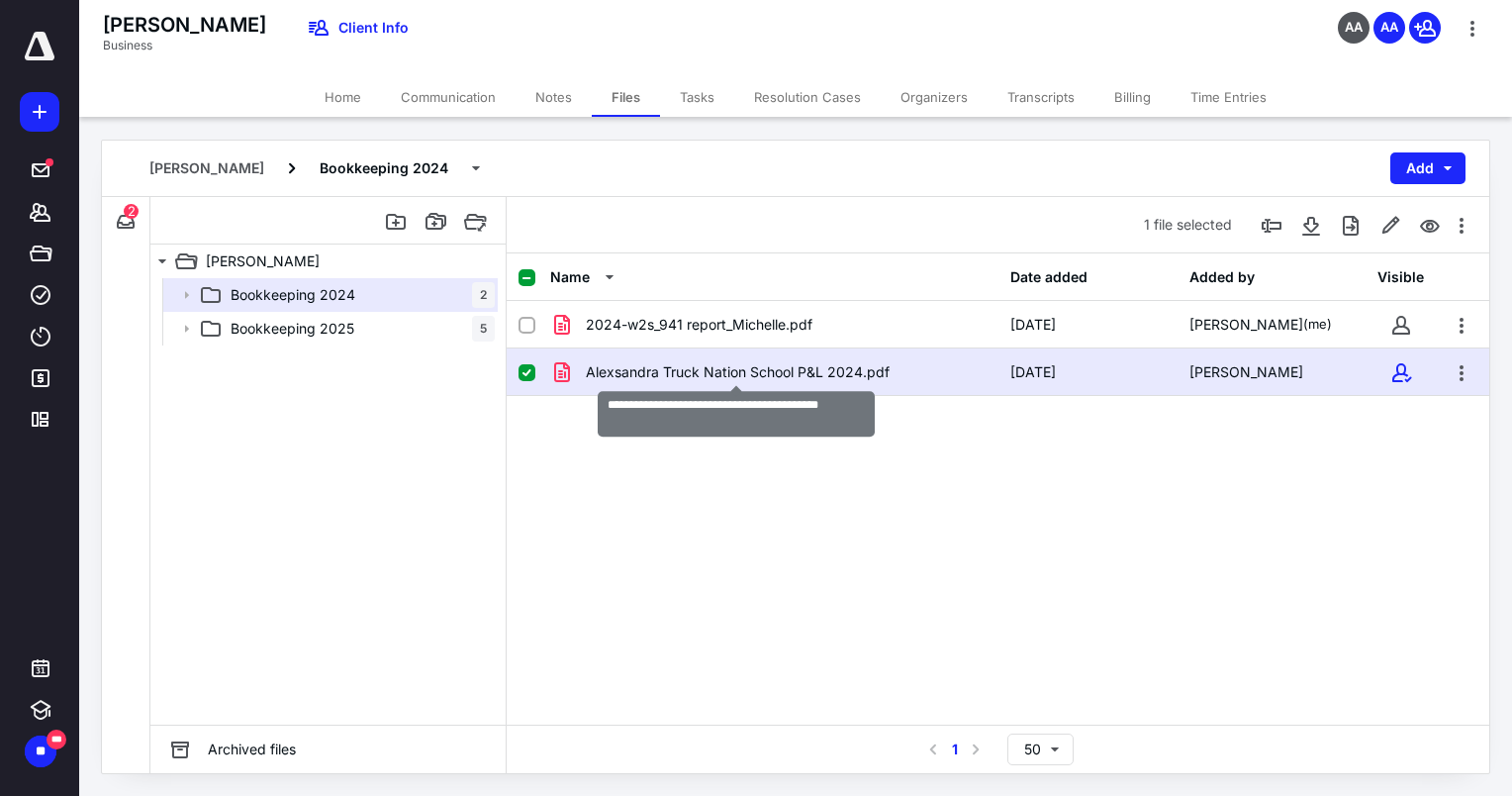 click on "Alexsandra Truck Nation School P&L 2024.pdf" at bounding box center (737, 372) 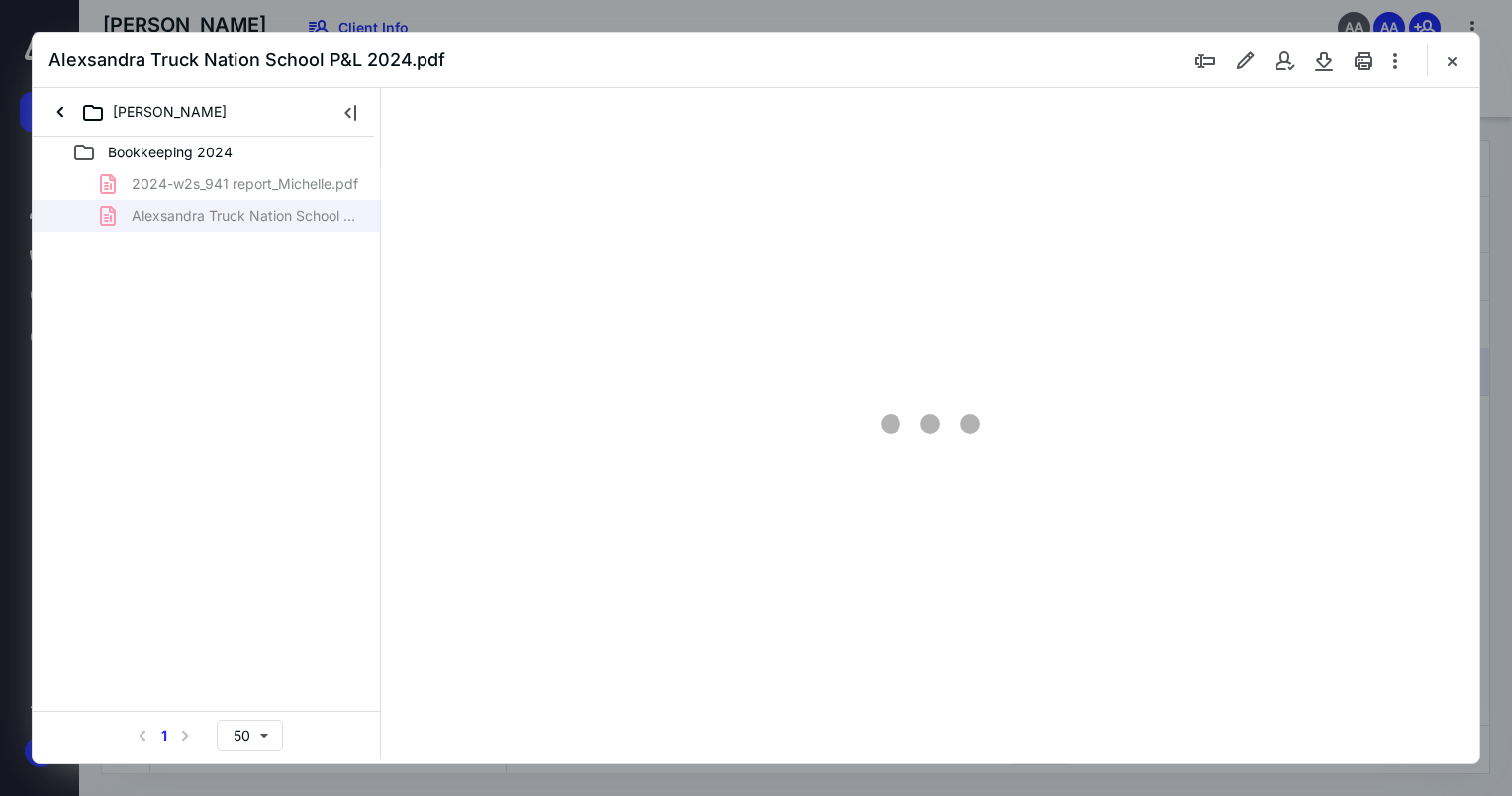 scroll, scrollTop: 0, scrollLeft: 0, axis: both 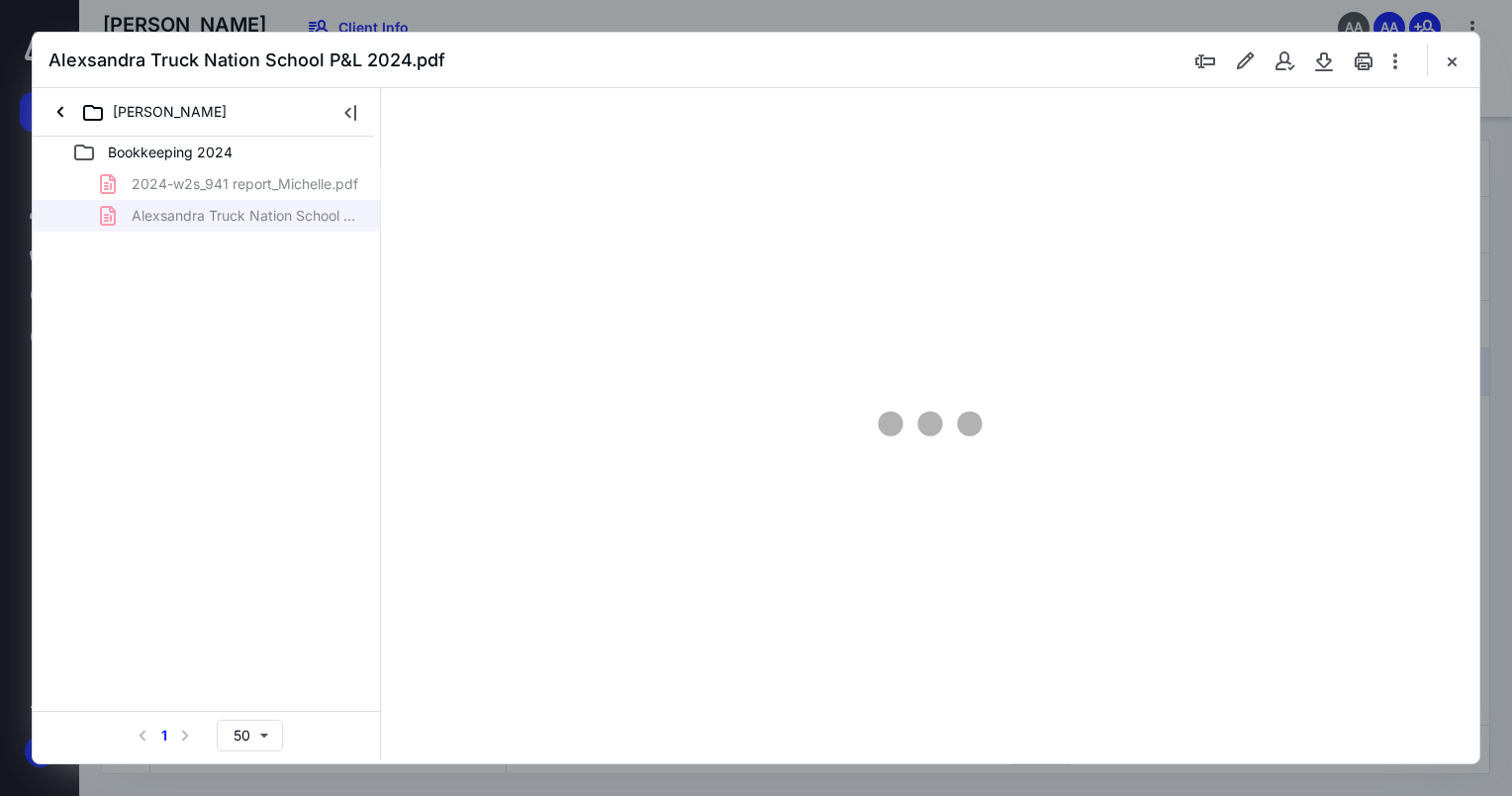 type on "76" 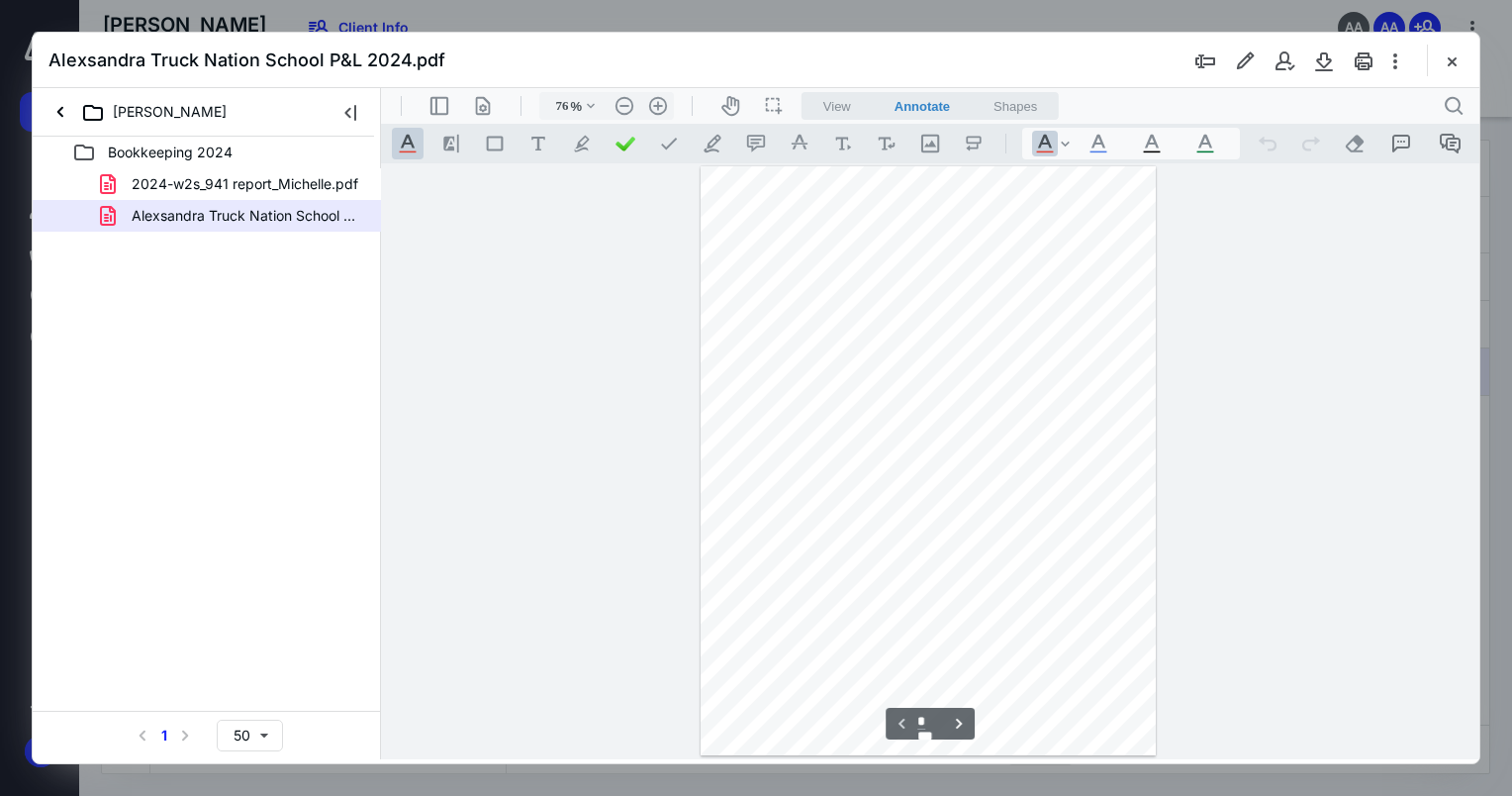 scroll, scrollTop: 78, scrollLeft: 0, axis: vertical 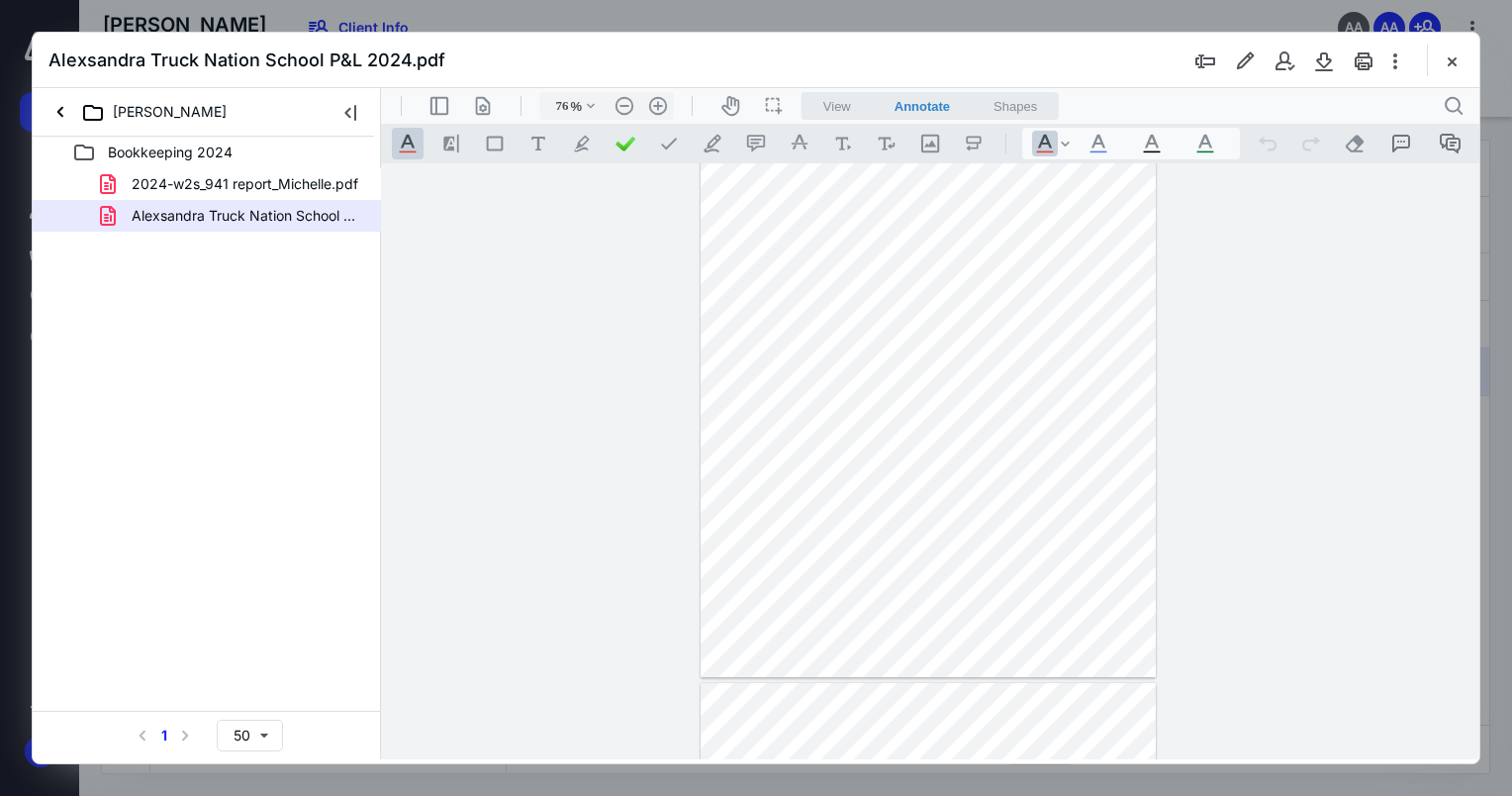 drag, startPoint x: 1469, startPoint y: 296, endPoint x: 1472, endPoint y: 324, distance: 28.160256 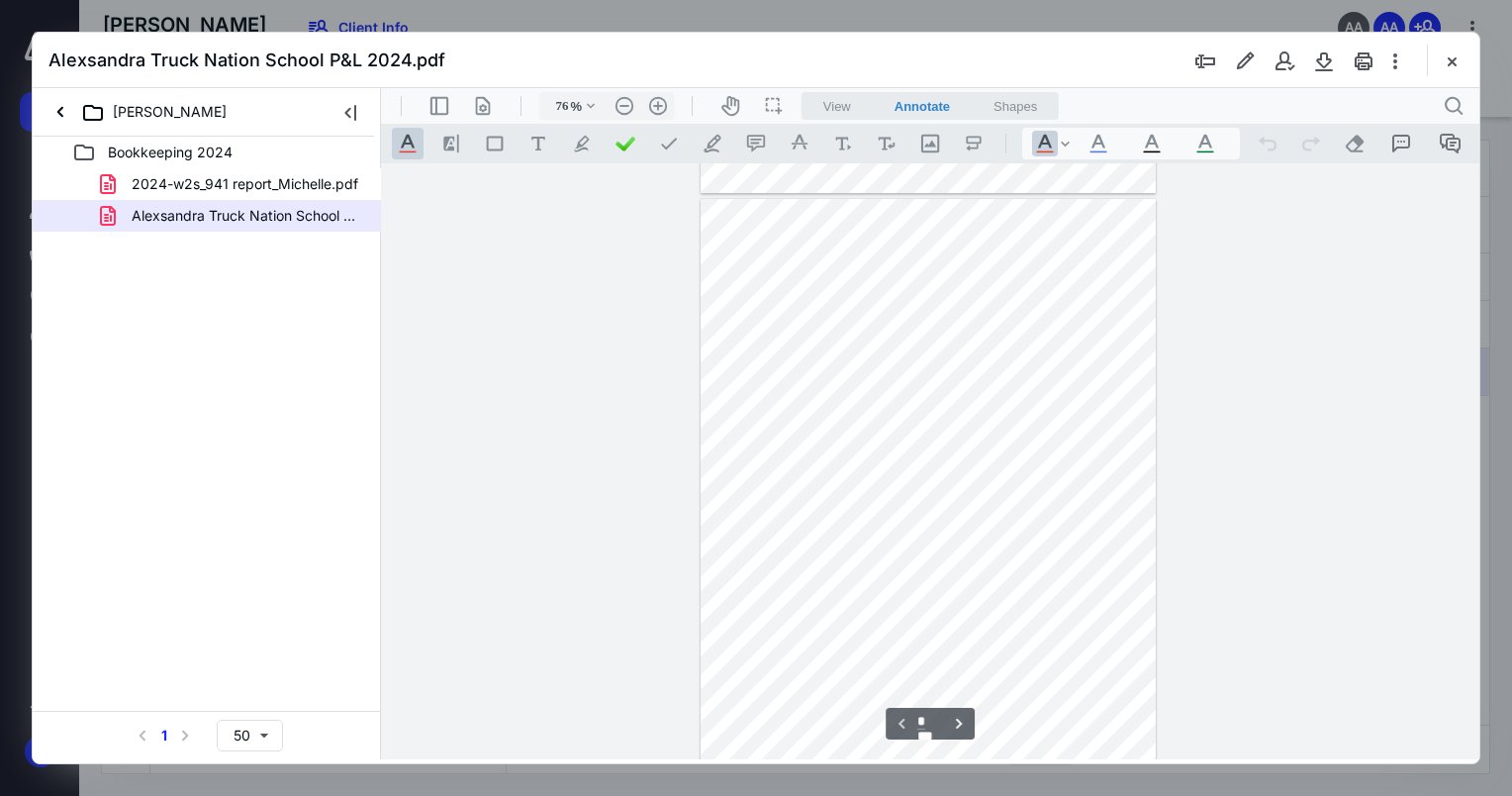 scroll, scrollTop: 0, scrollLeft: 0, axis: both 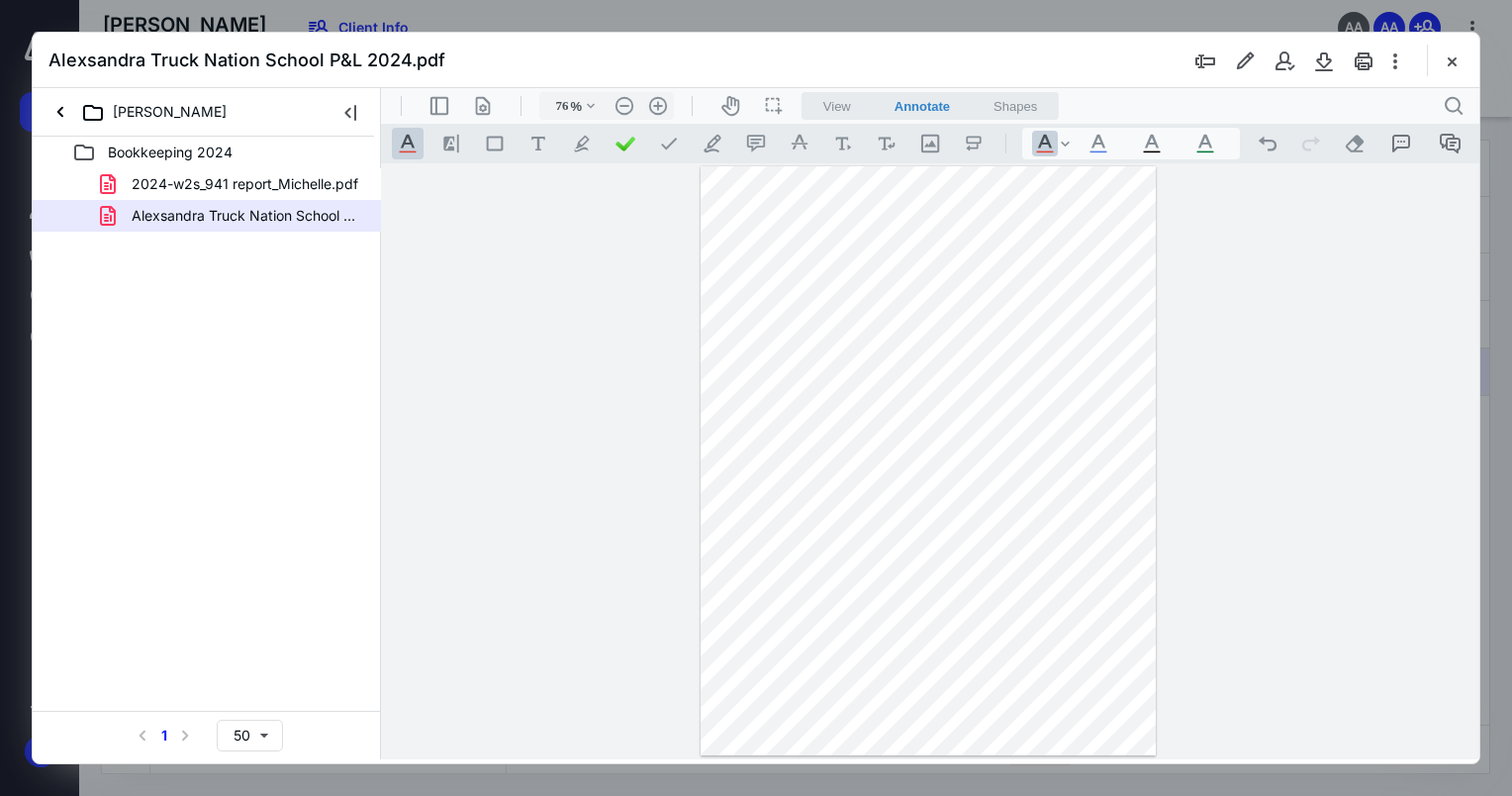 drag, startPoint x: 1469, startPoint y: 263, endPoint x: 1468, endPoint y: 310, distance: 47.010637 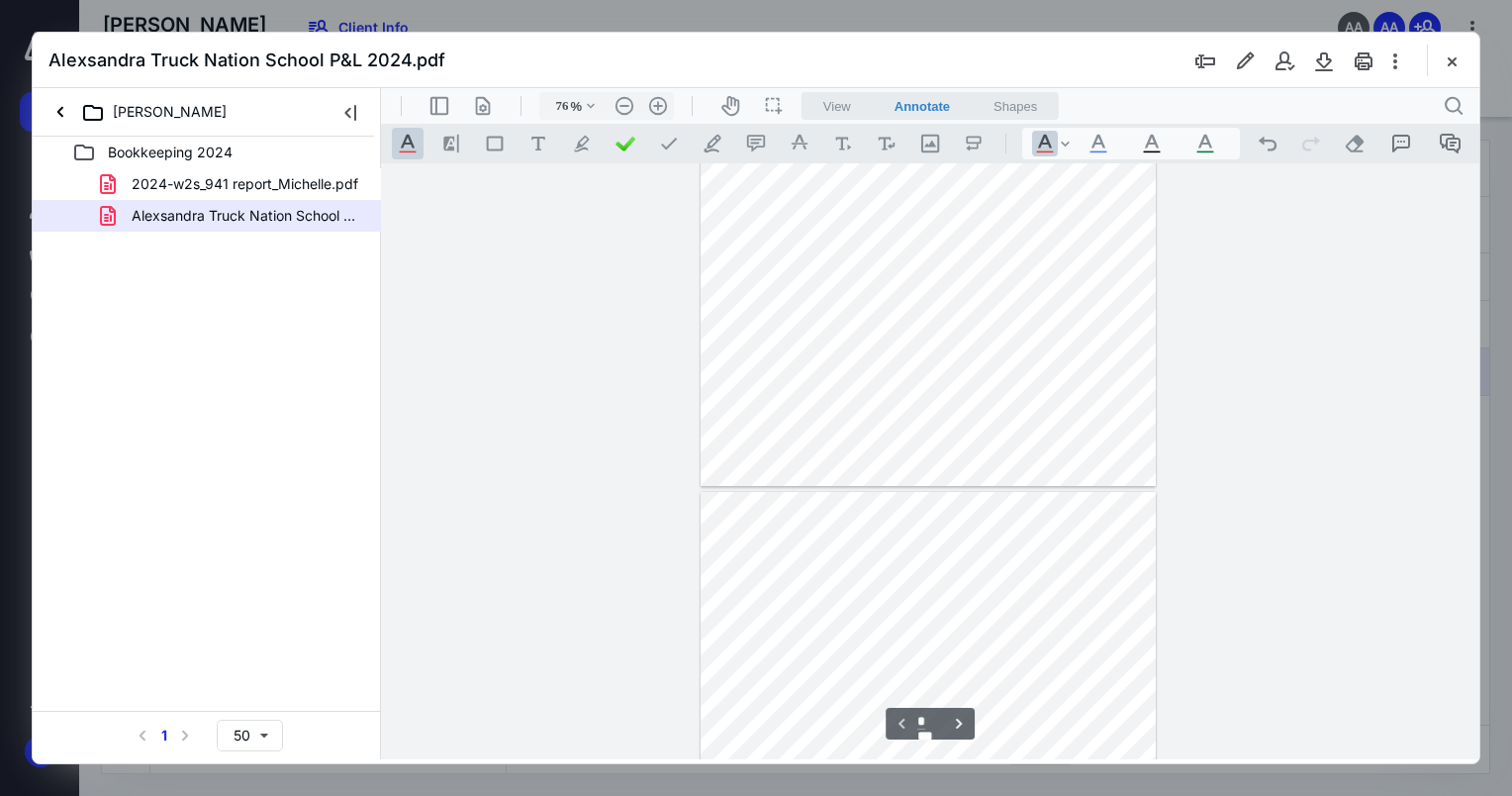 type on "*" 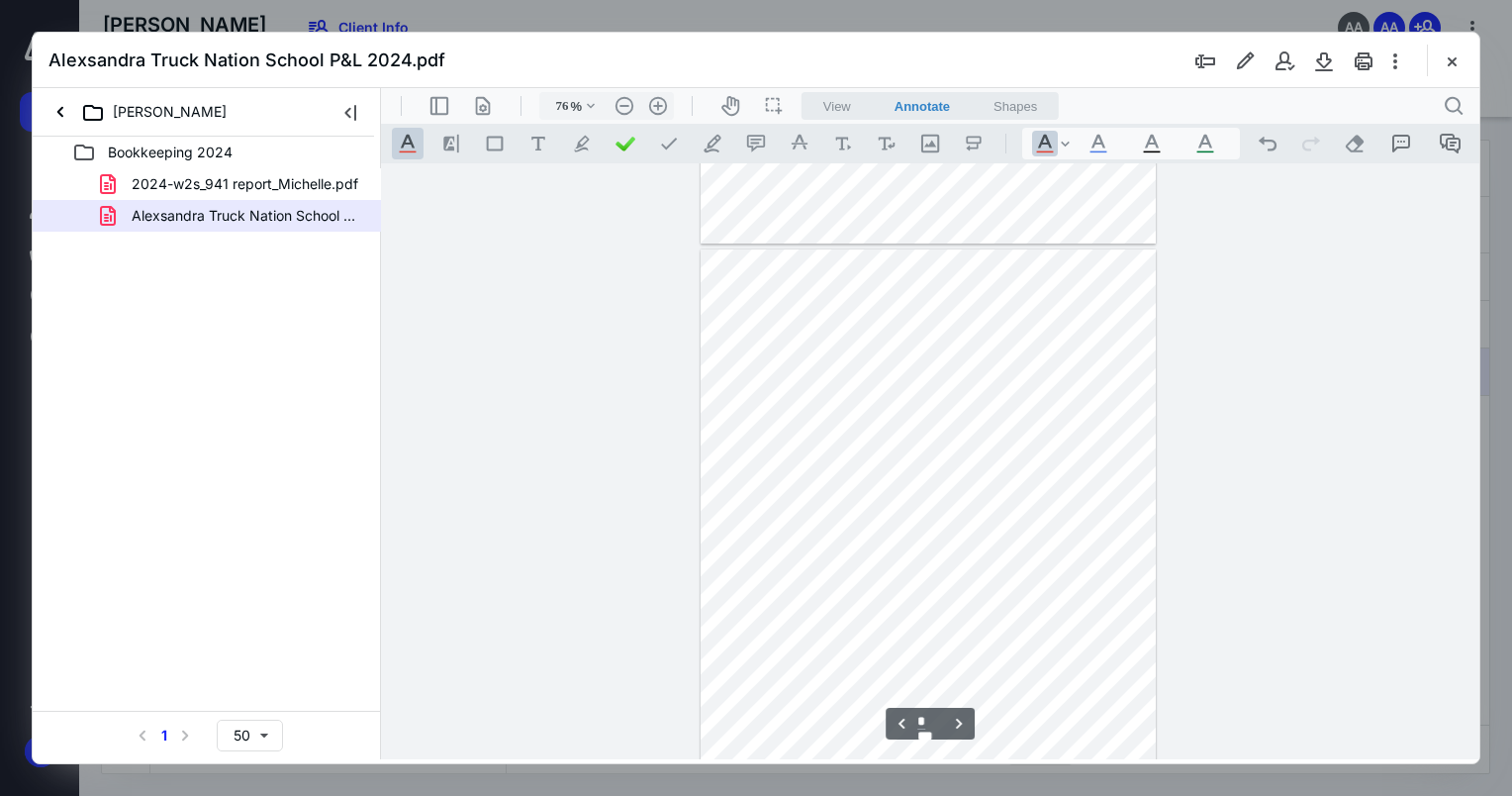 scroll, scrollTop: 585, scrollLeft: 0, axis: vertical 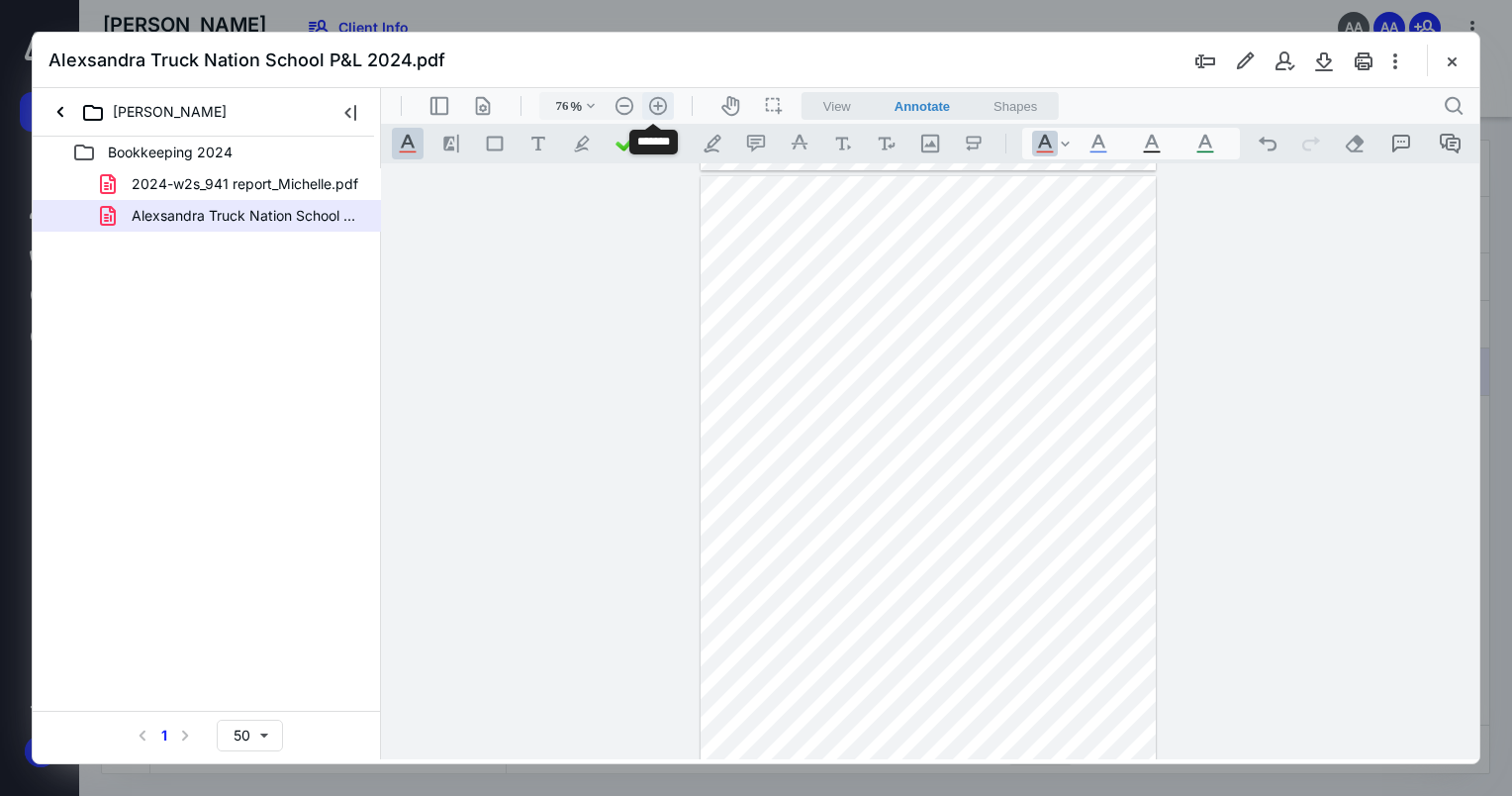 click on ".cls-1{fill:#abb0c4;} icon - header - zoom - in - line" at bounding box center [658, 106] 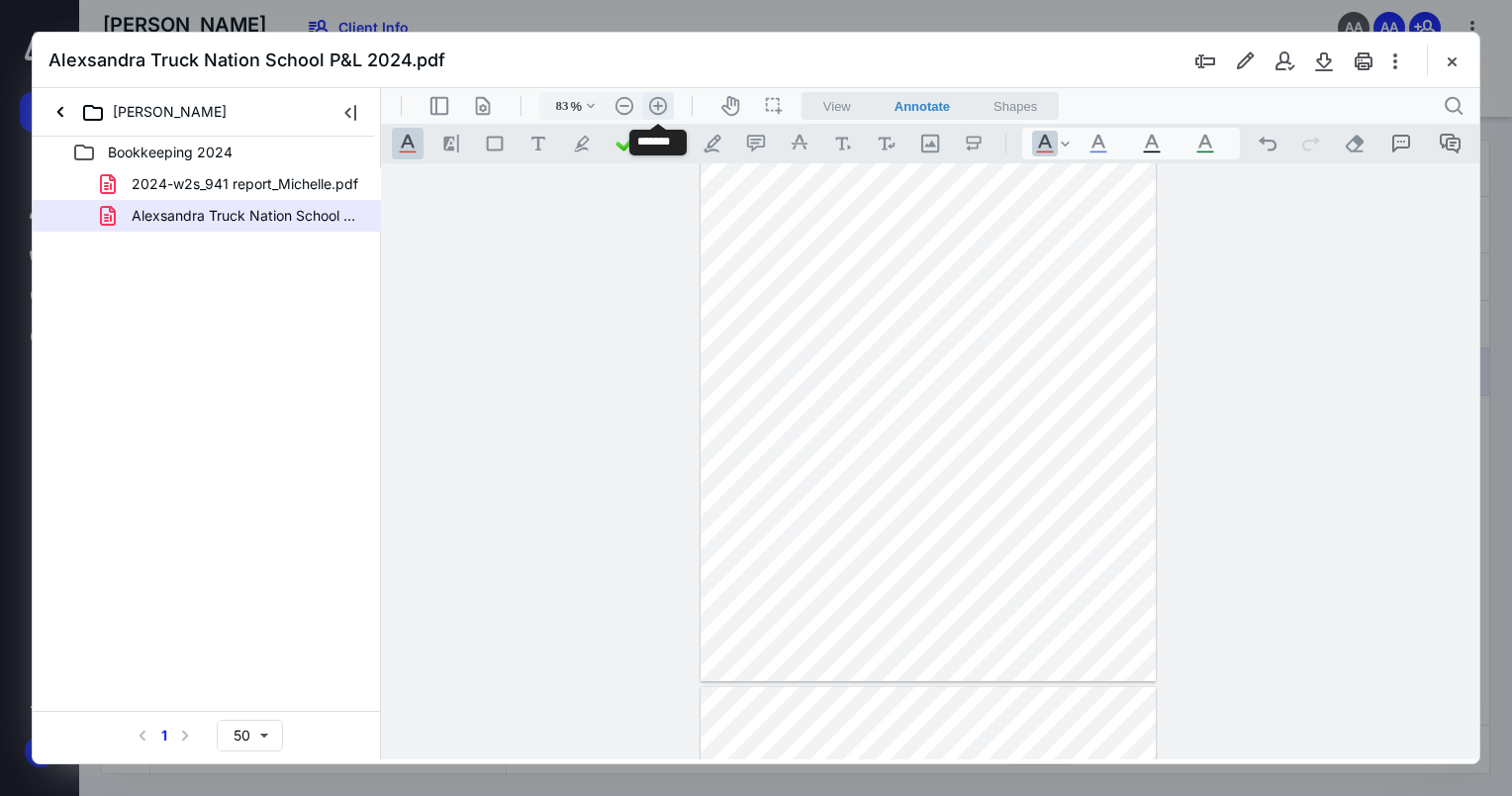 click on ".cls-1{fill:#abb0c4;} icon - header - zoom - in - line" at bounding box center (658, 106) 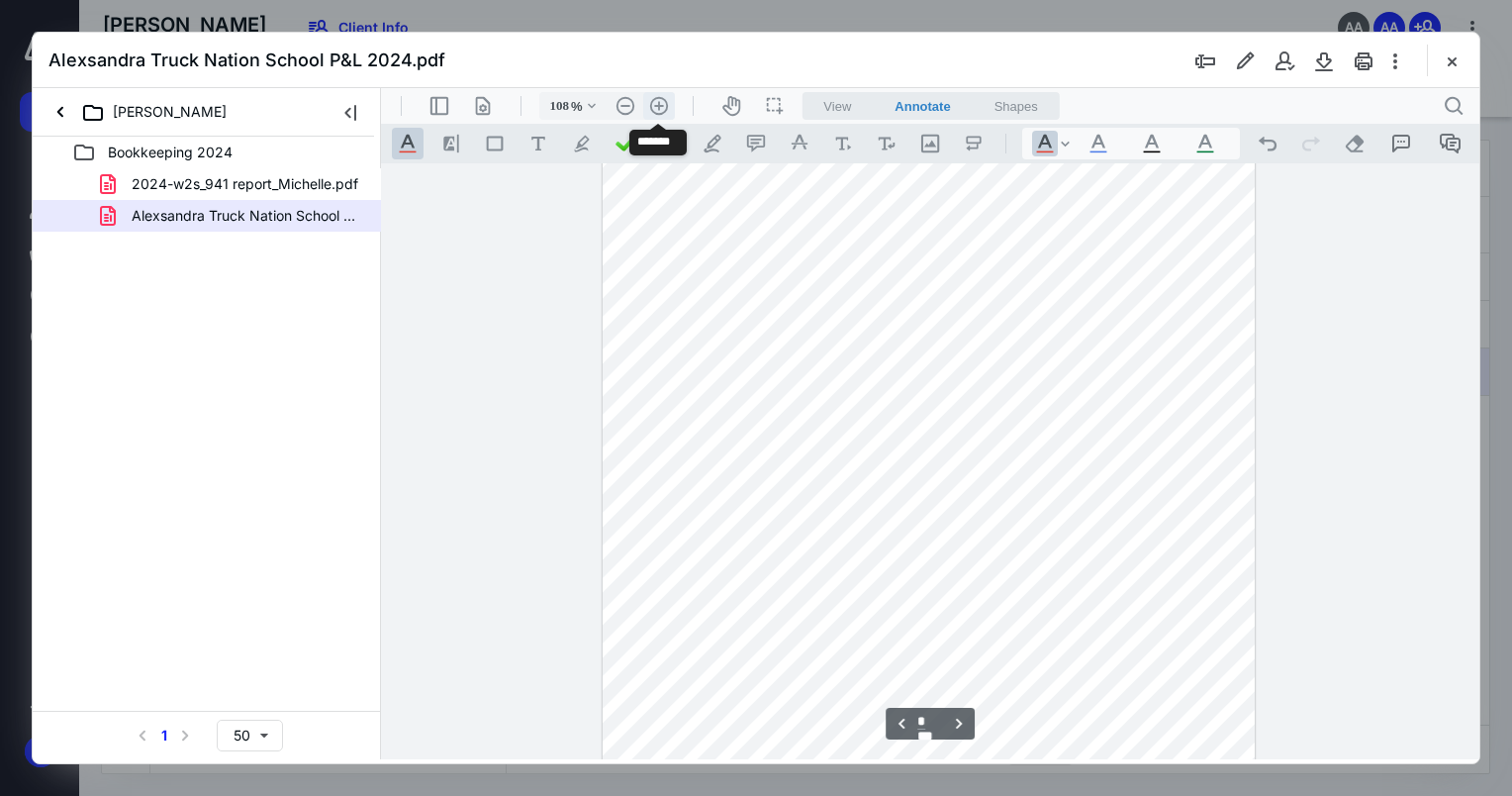 click on ".cls-1{fill:#abb0c4;} icon - header - zoom - in - line" at bounding box center [659, 106] 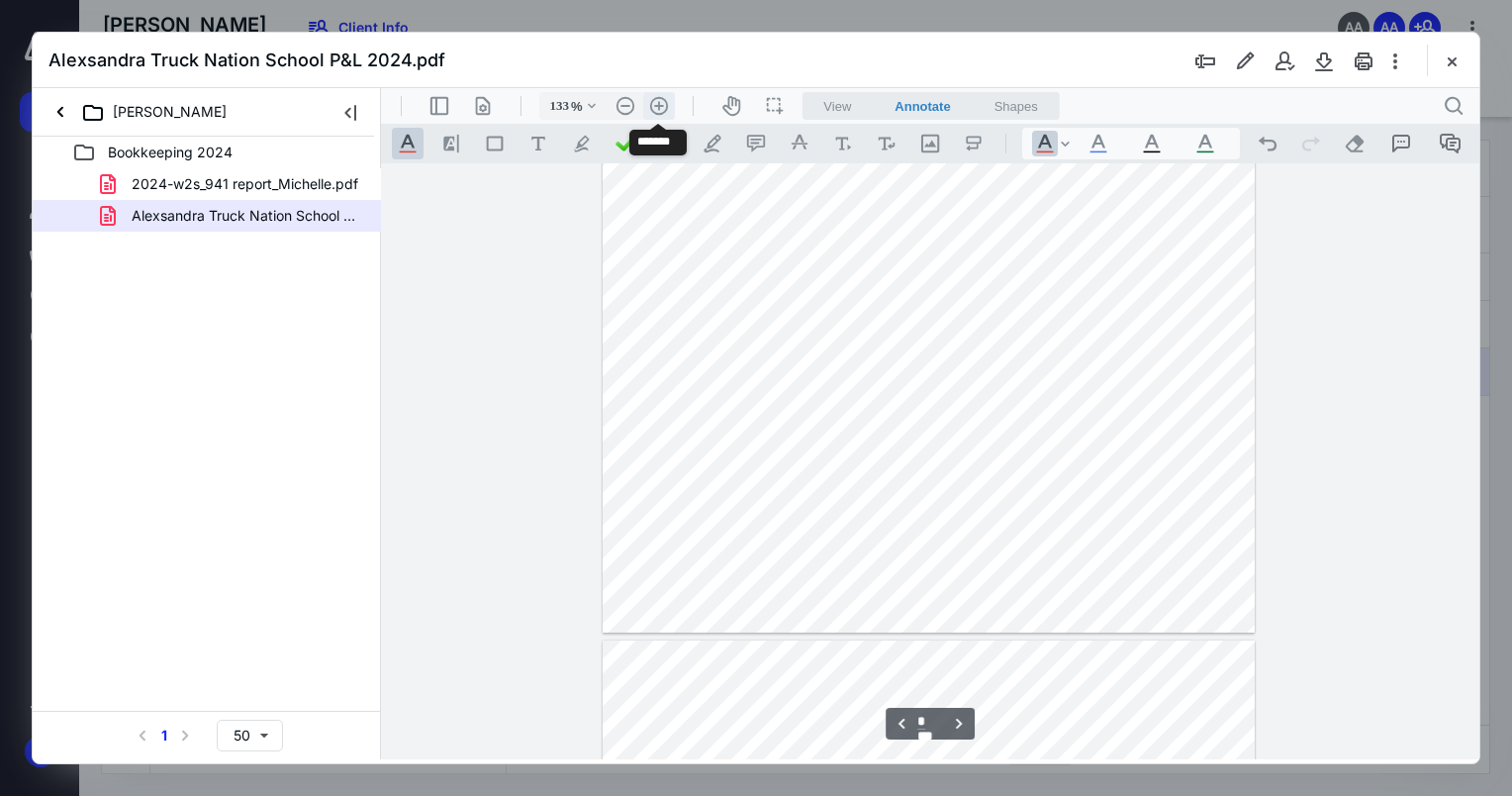 click on ".cls-1{fill:#abb0c4;} icon - header - zoom - in - line" at bounding box center [659, 106] 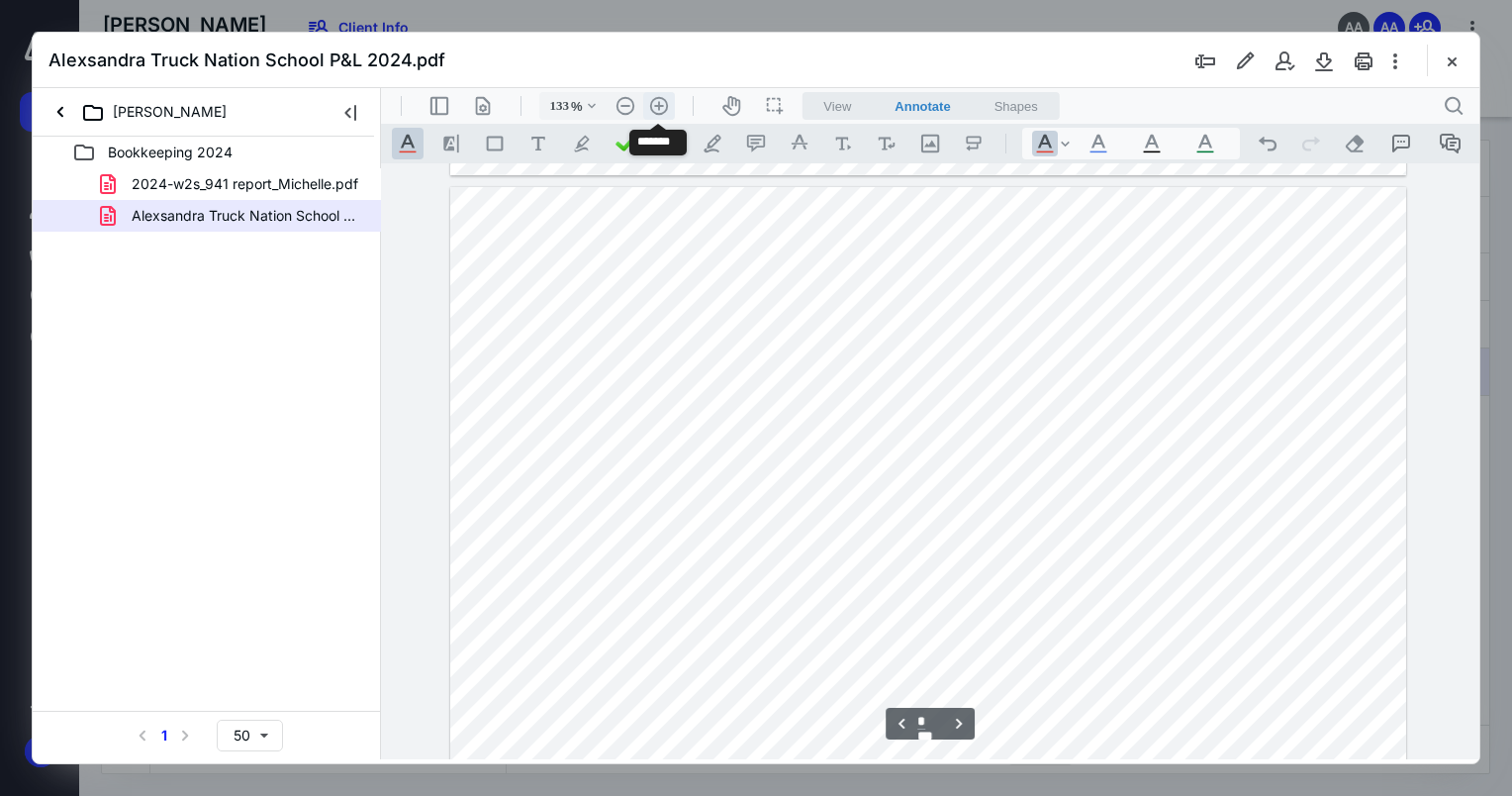 type on "158" 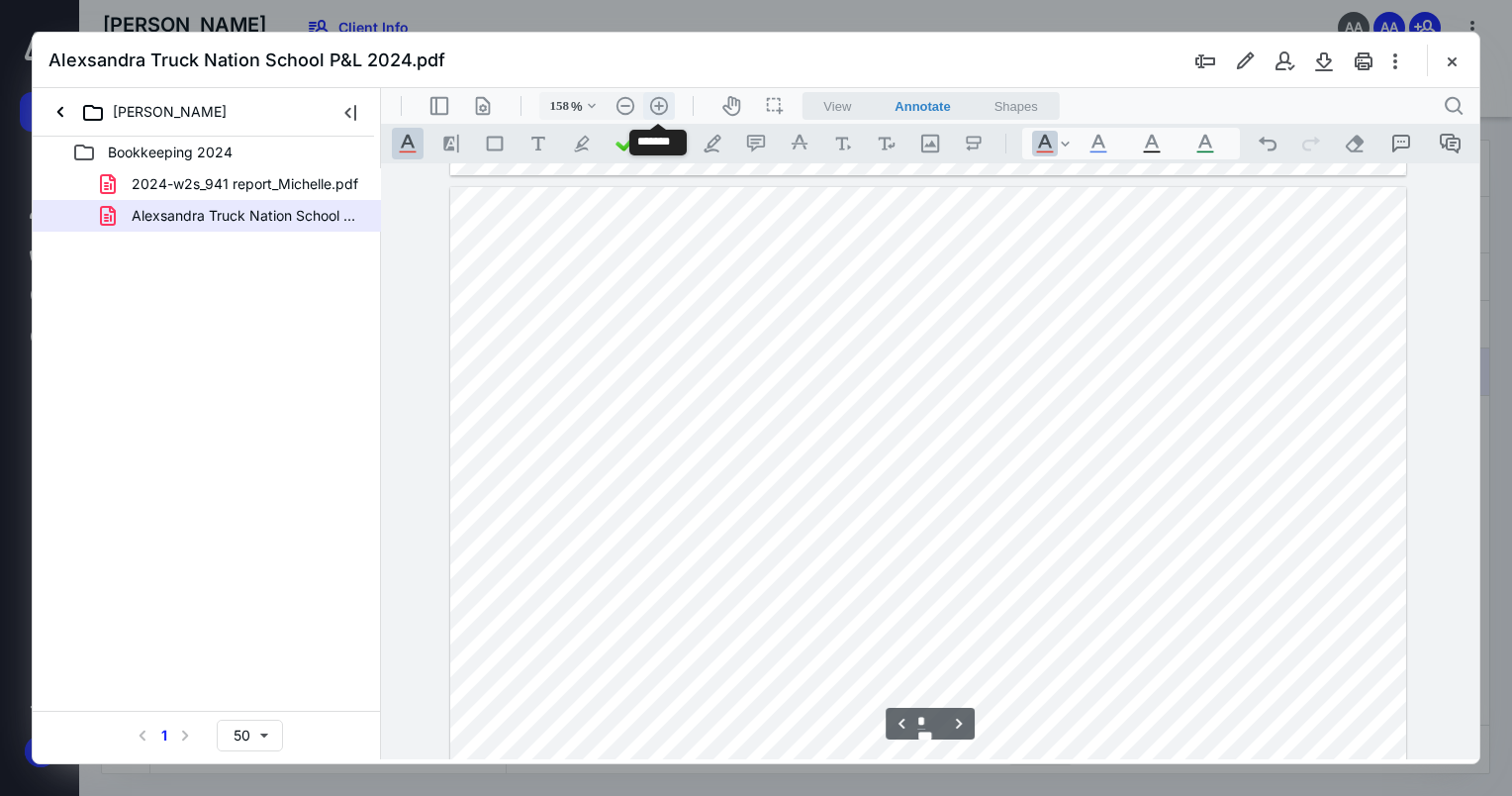 scroll, scrollTop: 1513, scrollLeft: 0, axis: vertical 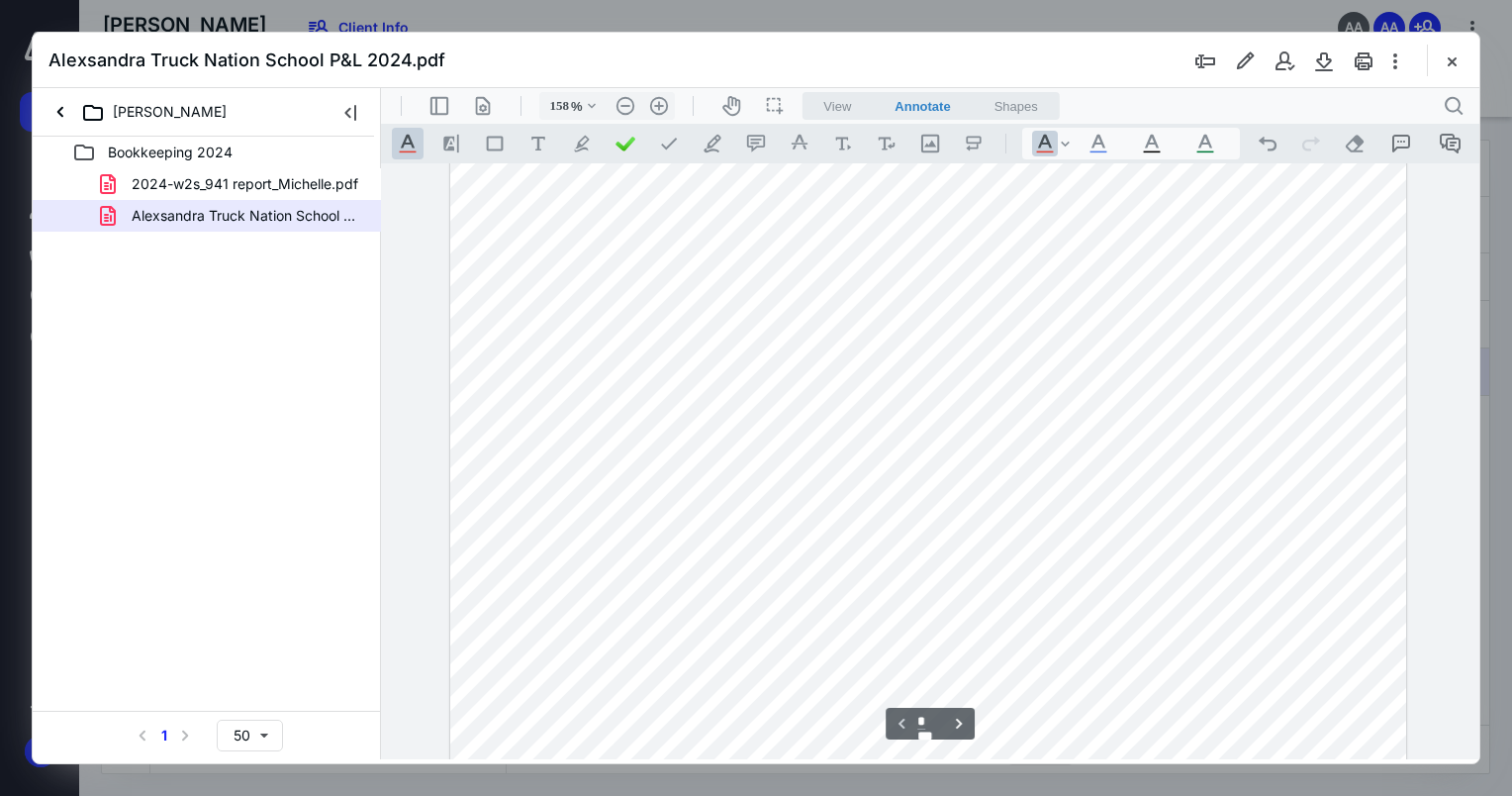 type on "*" 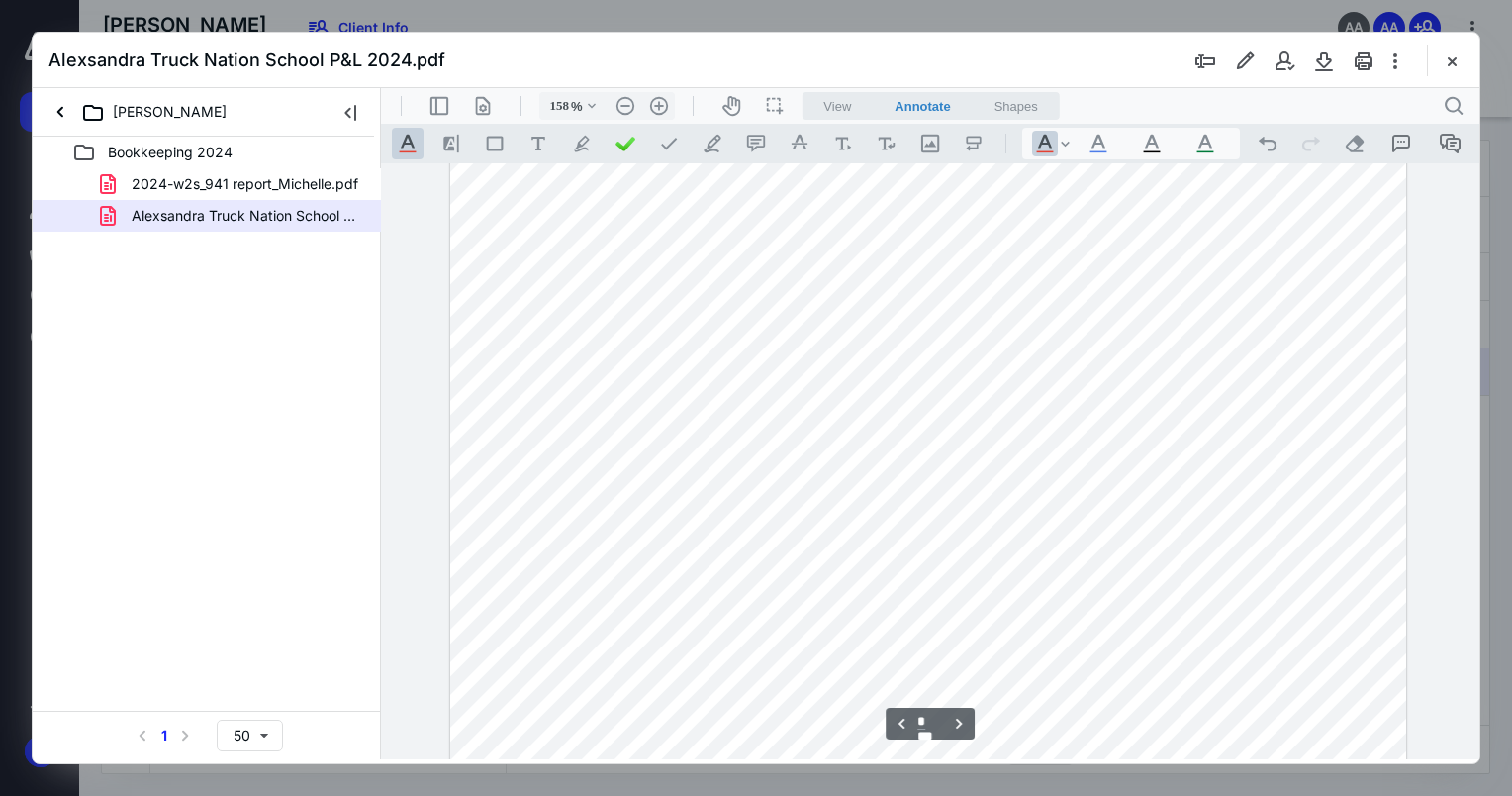 scroll, scrollTop: 1626, scrollLeft: 0, axis: vertical 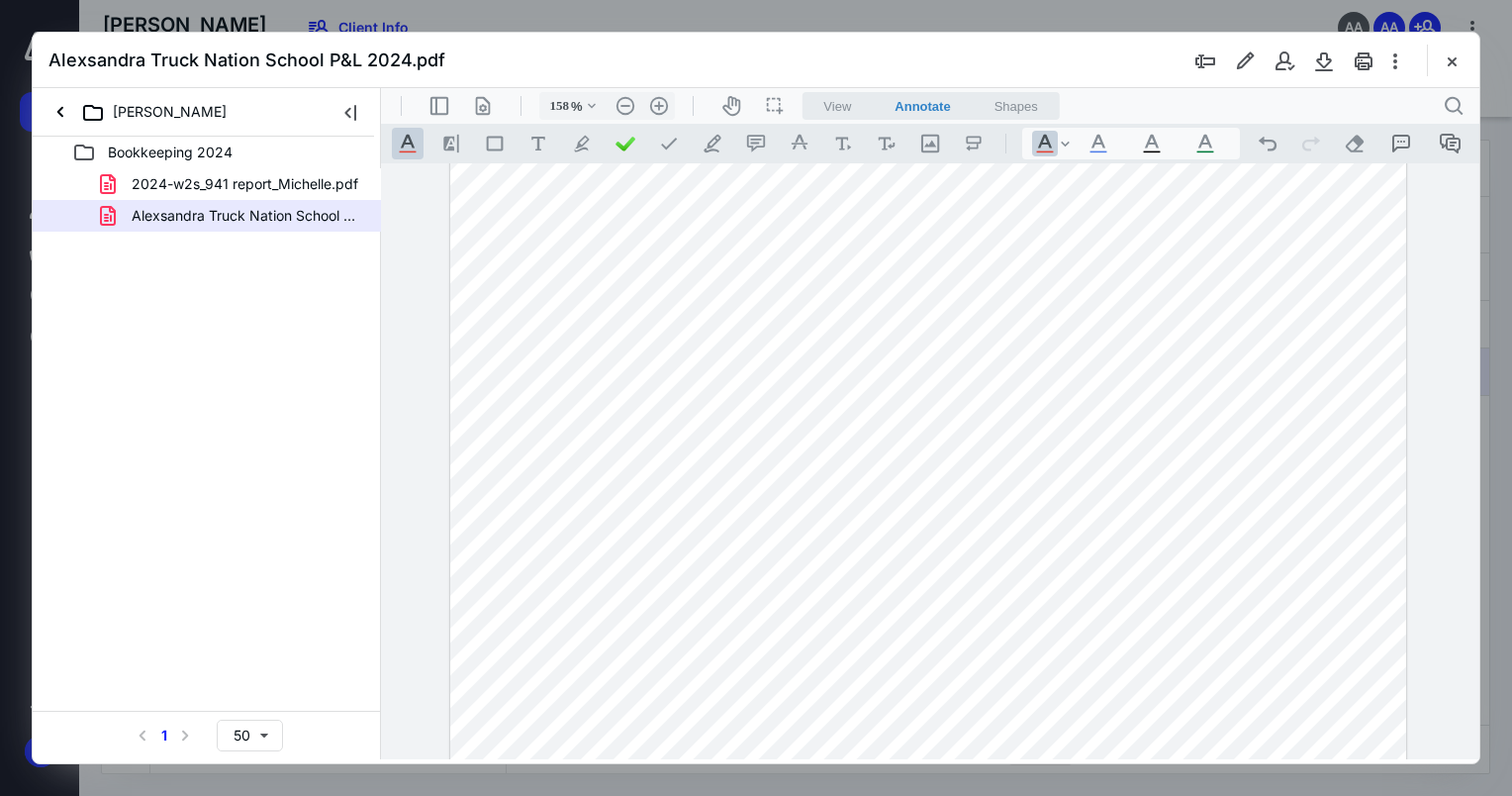 drag, startPoint x: 502, startPoint y: 397, endPoint x: 567, endPoint y: 398, distance: 65.007692 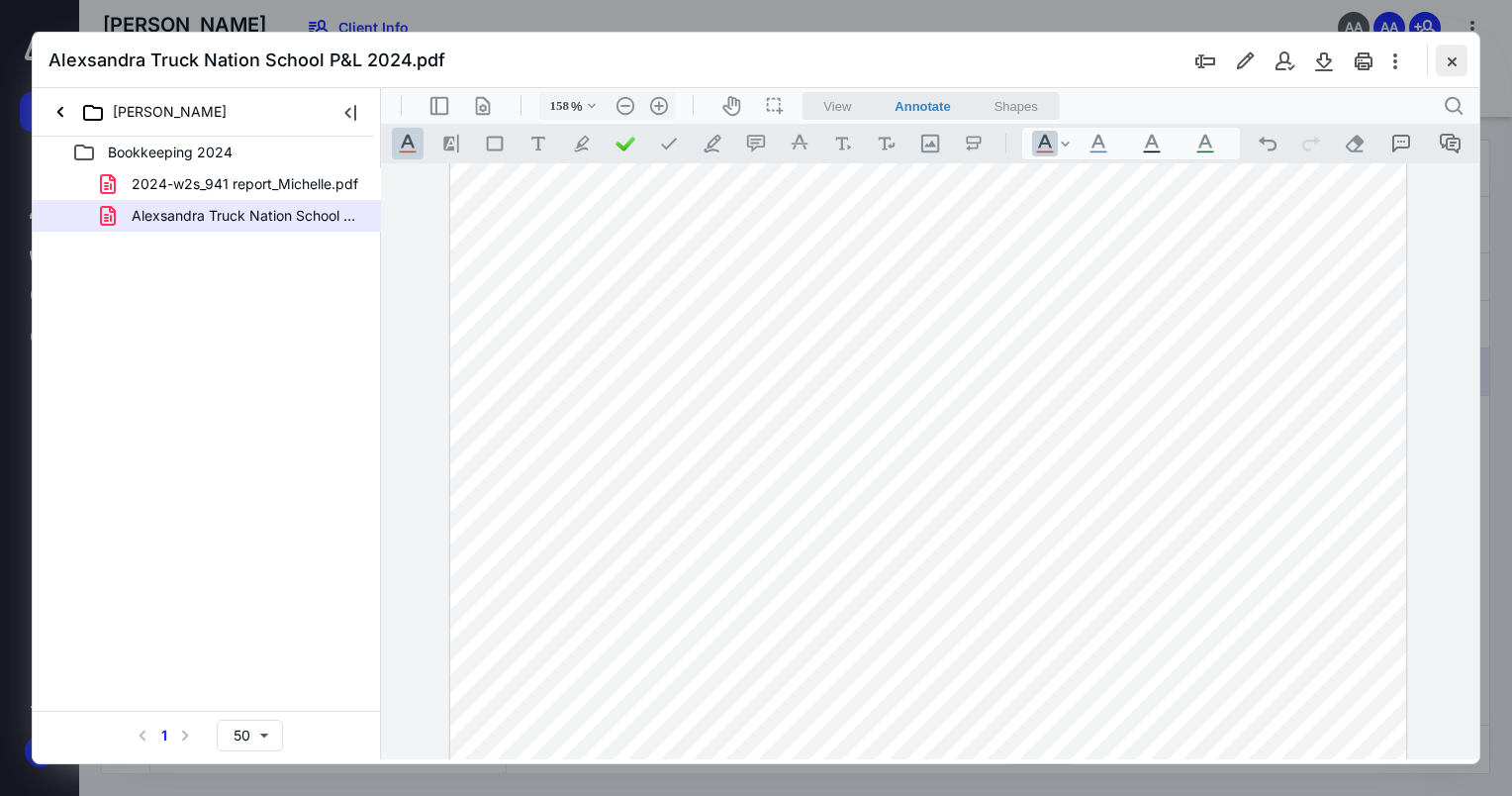 click at bounding box center [1452, 60] 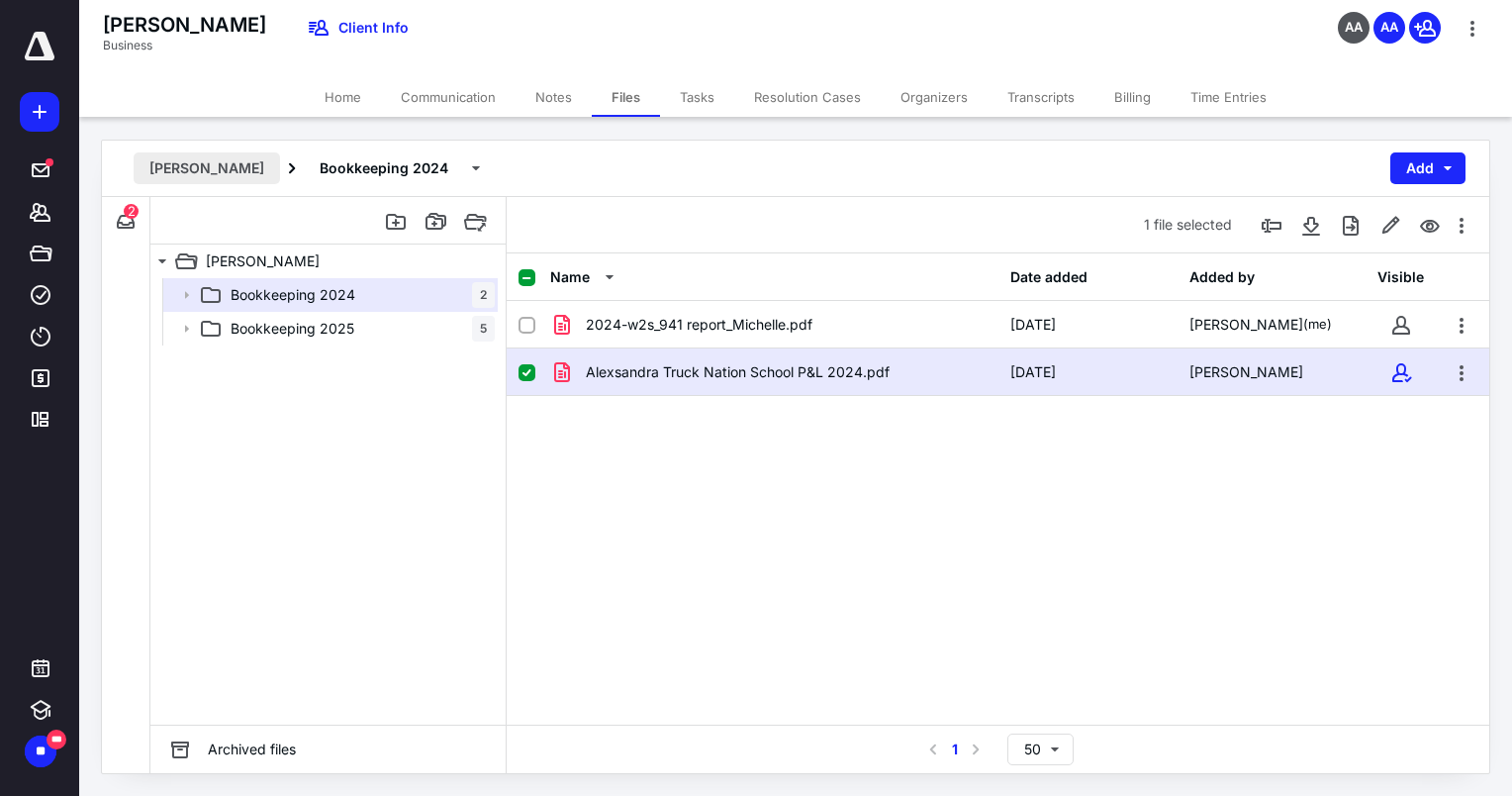click on "[PERSON_NAME]" at bounding box center [207, 168] 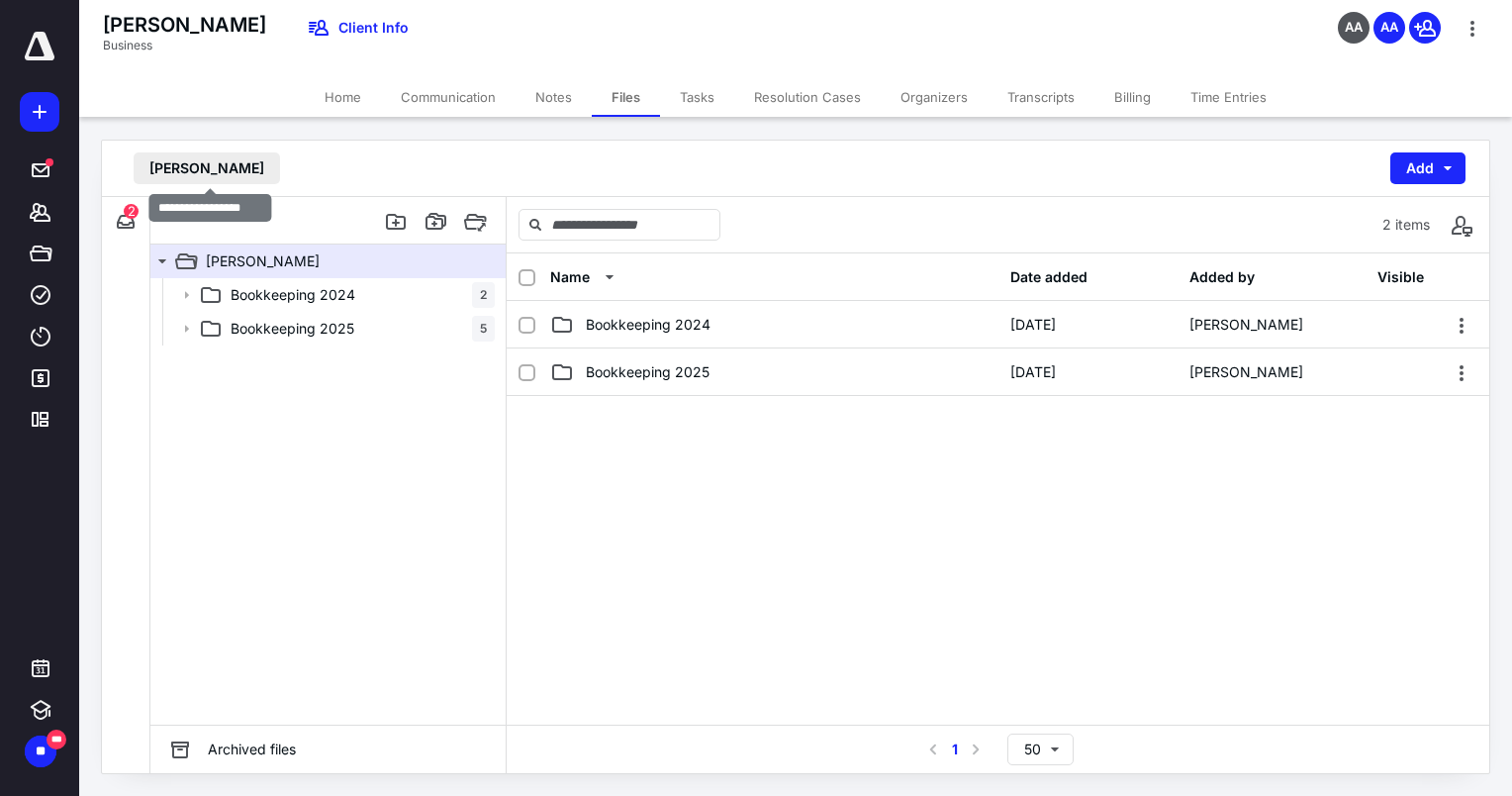click on "[PERSON_NAME]" at bounding box center [207, 168] 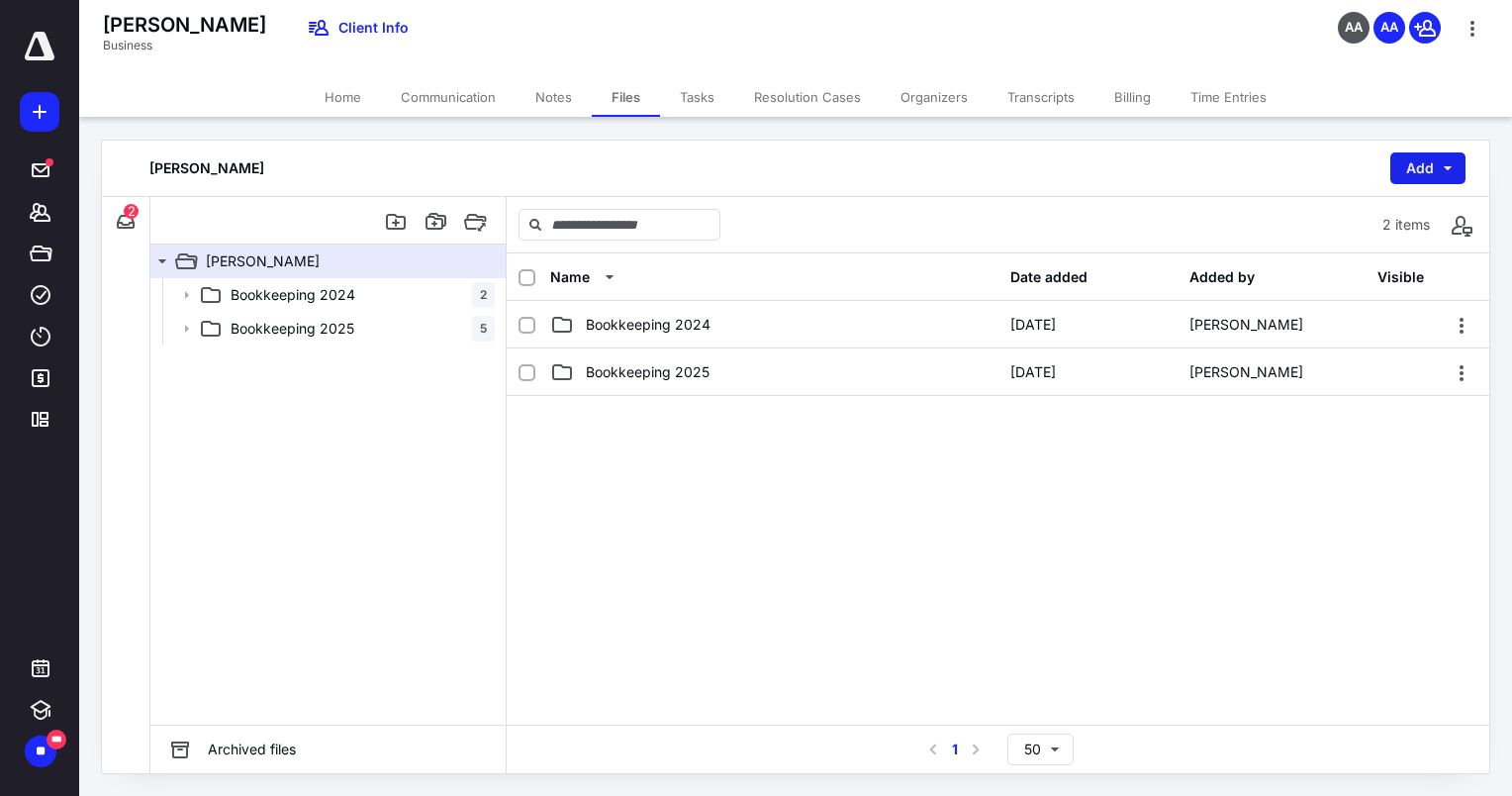 click on "Add" at bounding box center [1428, 168] 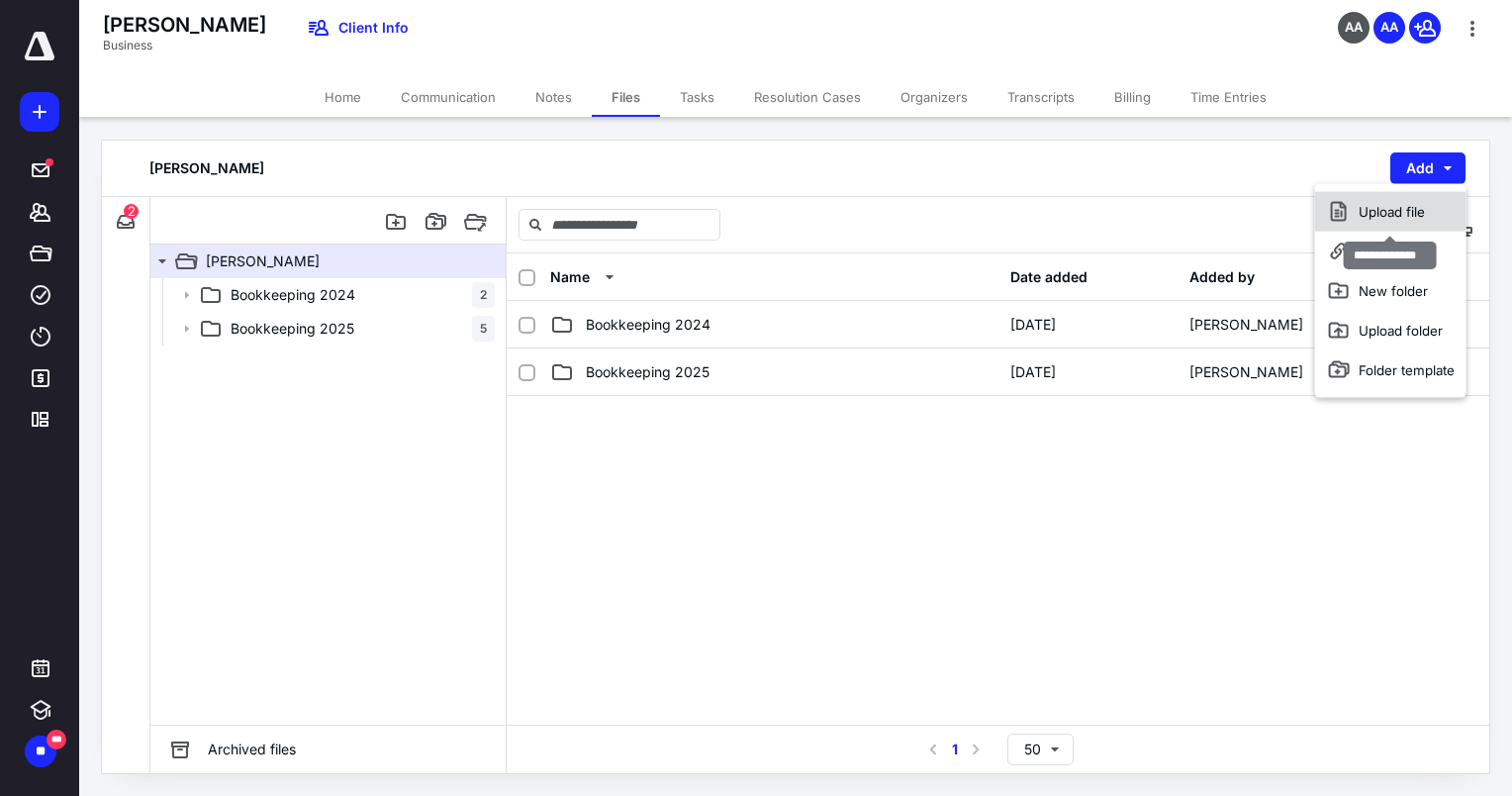 click on "Upload file" at bounding box center (1390, 212) 